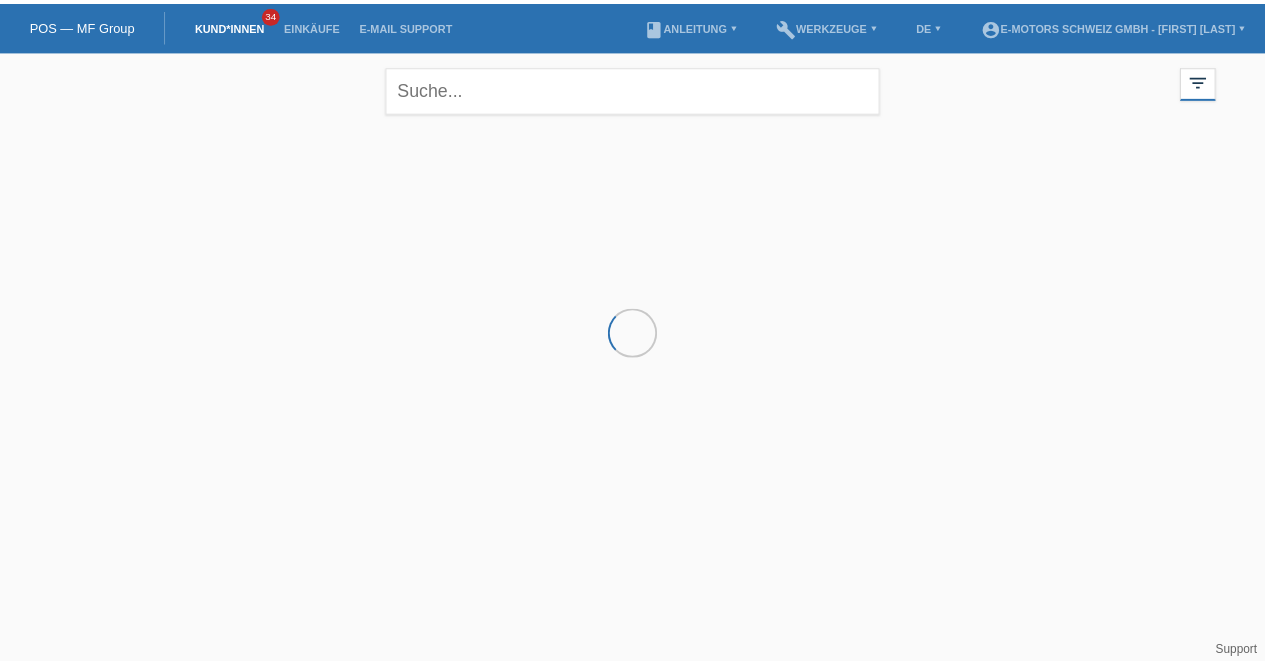 scroll, scrollTop: 0, scrollLeft: 0, axis: both 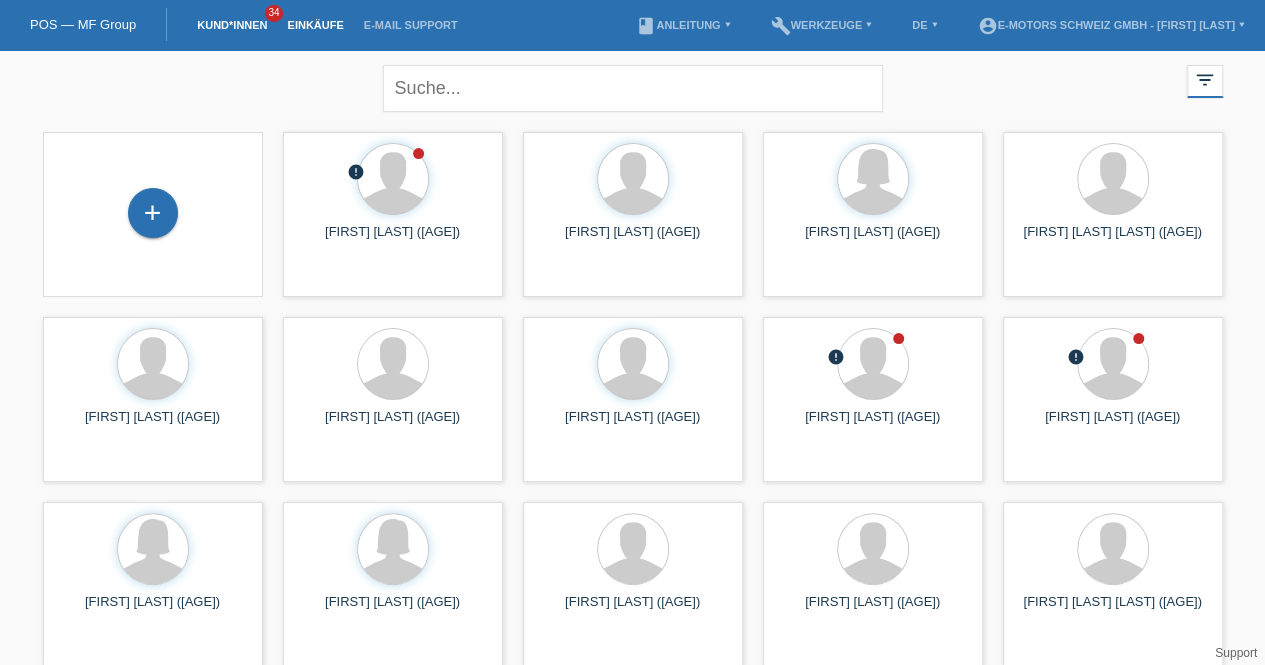 click on "Einkäufe" at bounding box center [315, 25] 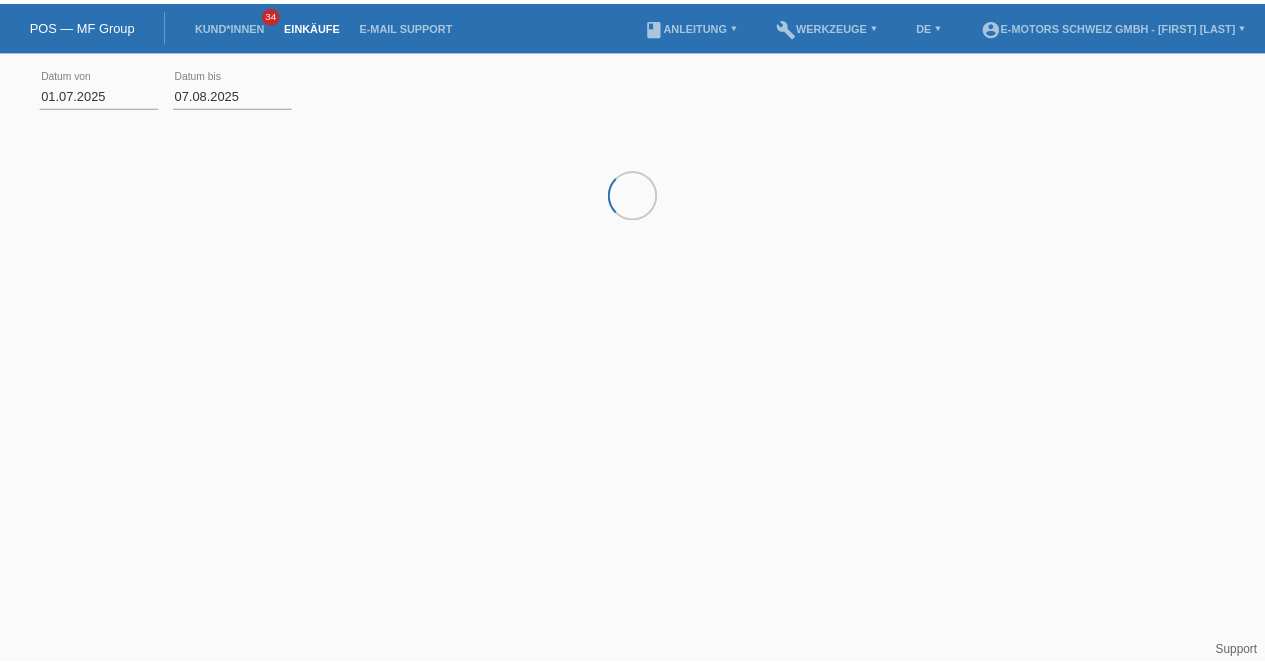 scroll, scrollTop: 0, scrollLeft: 0, axis: both 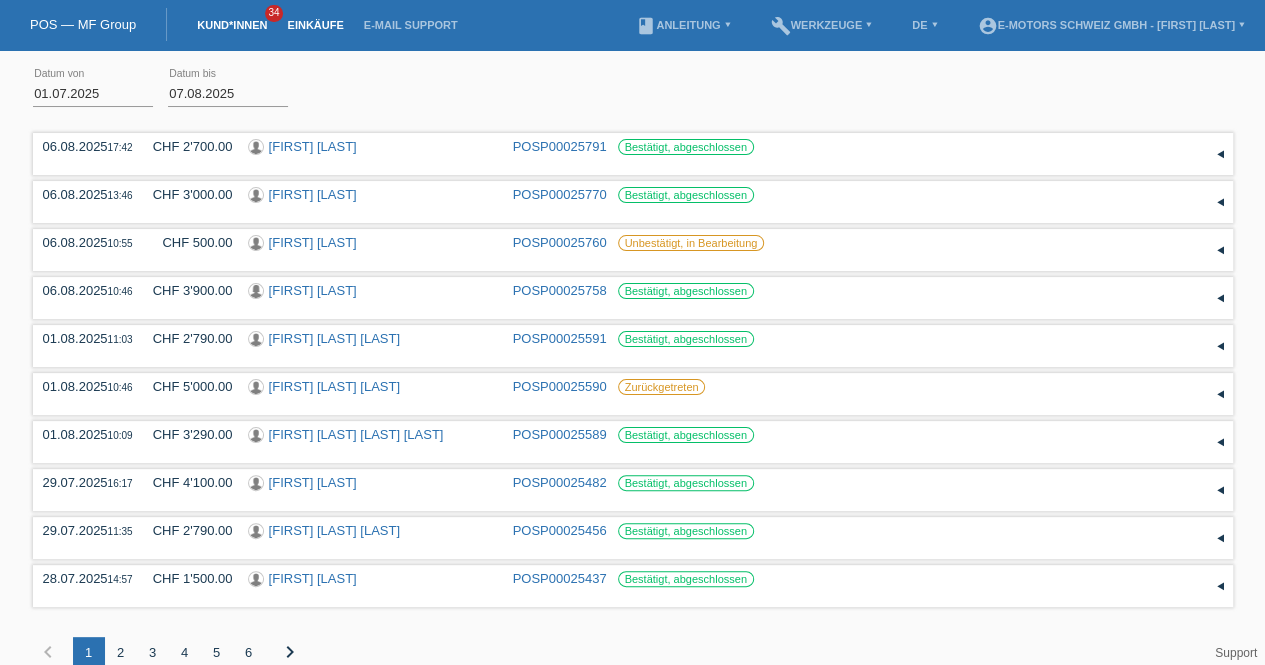 click on "Kund*innen" at bounding box center (232, 25) 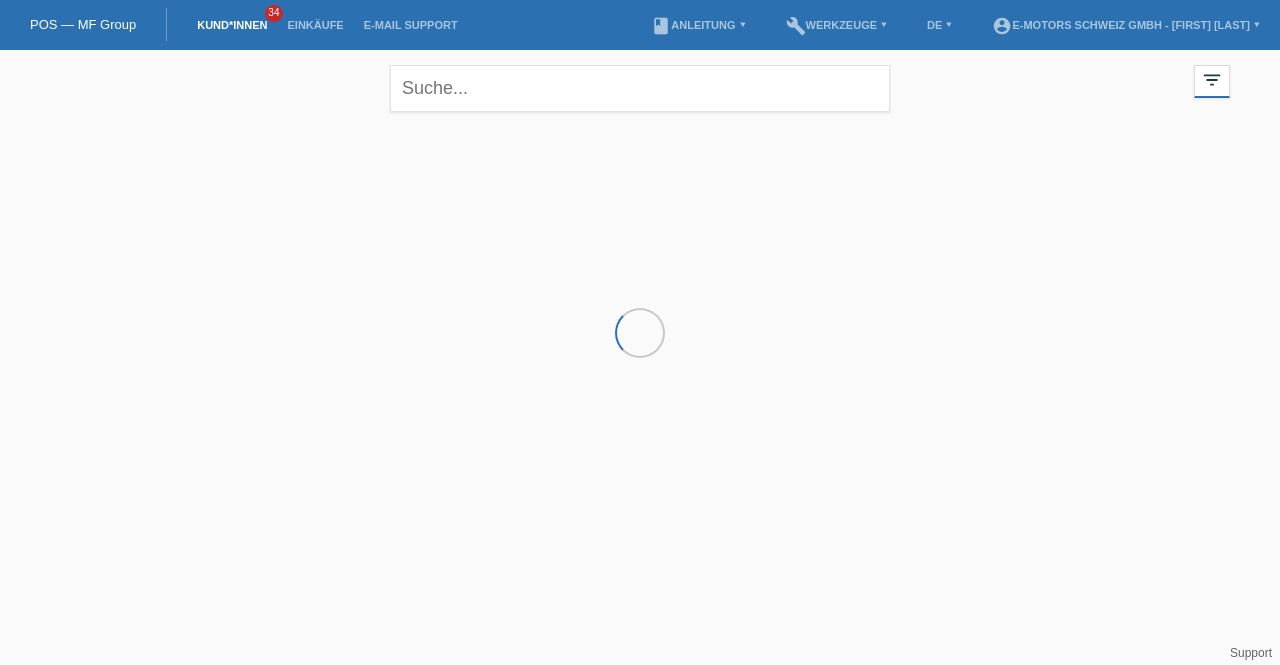 scroll, scrollTop: 0, scrollLeft: 0, axis: both 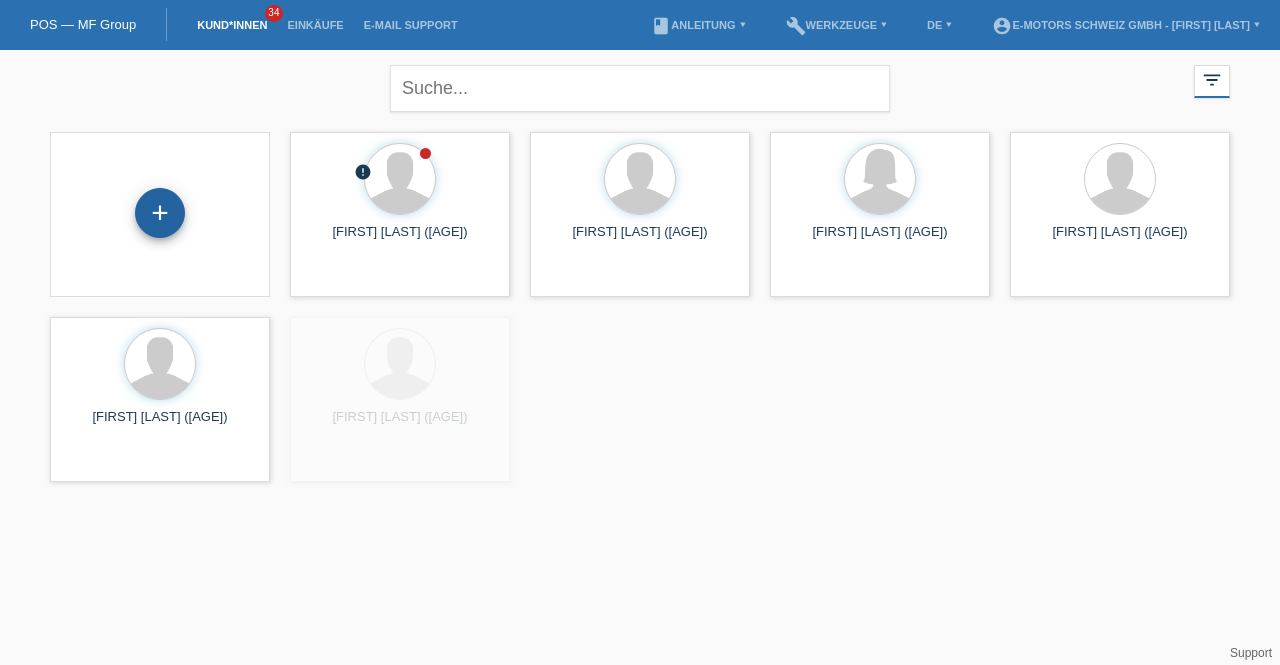click on "+" at bounding box center [160, 213] 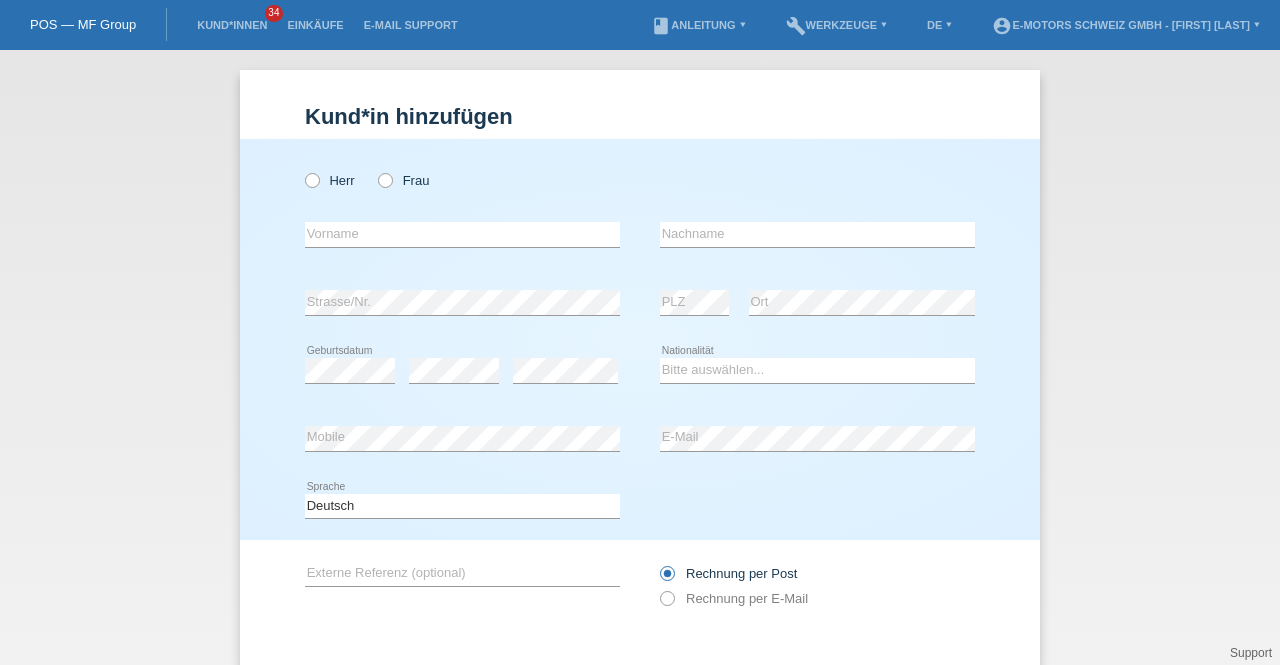scroll, scrollTop: 0, scrollLeft: 0, axis: both 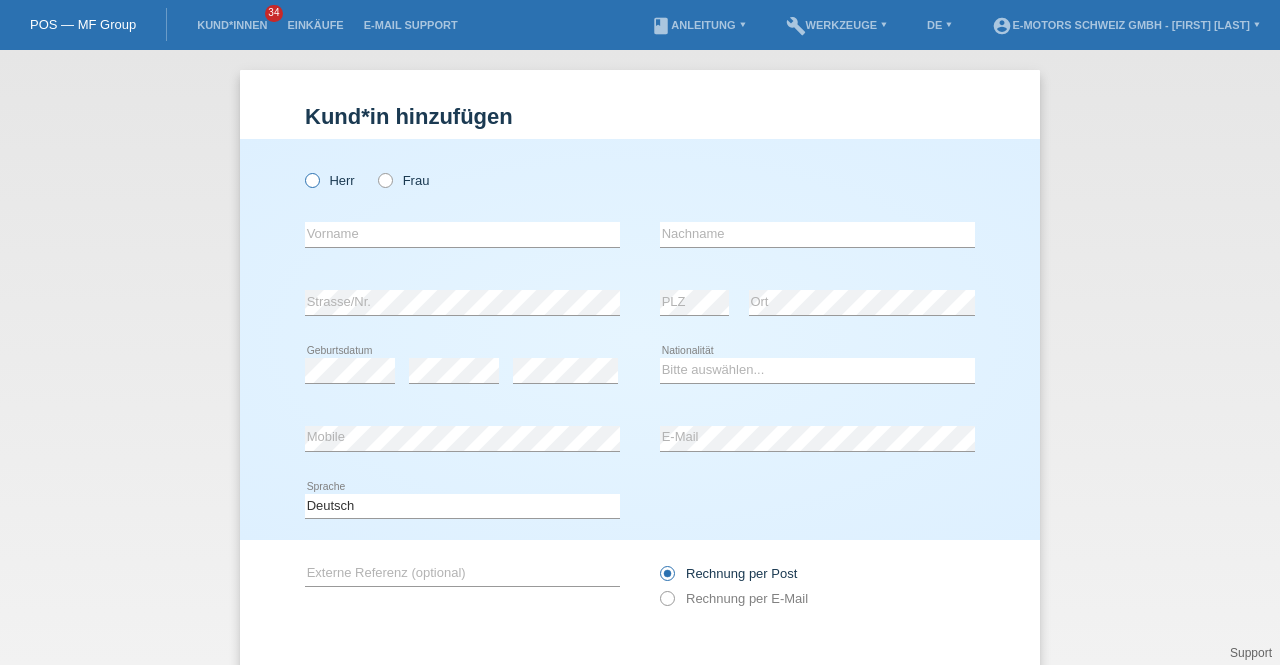 click at bounding box center [302, 170] 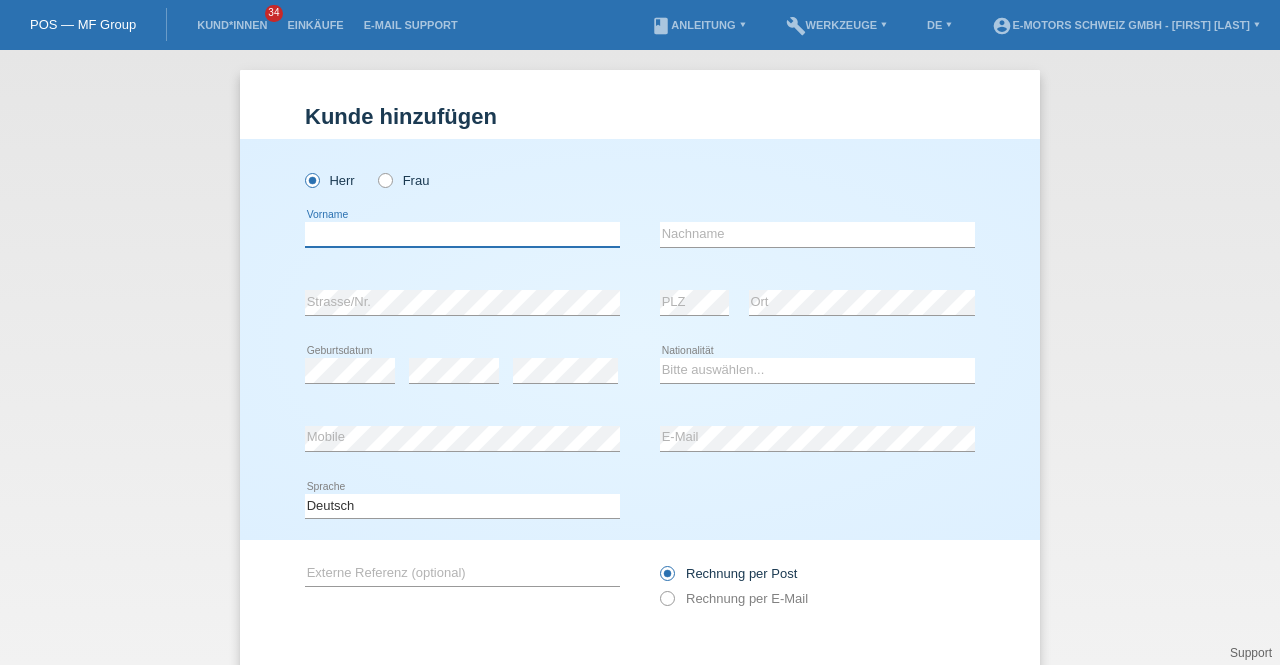 click at bounding box center (462, 234) 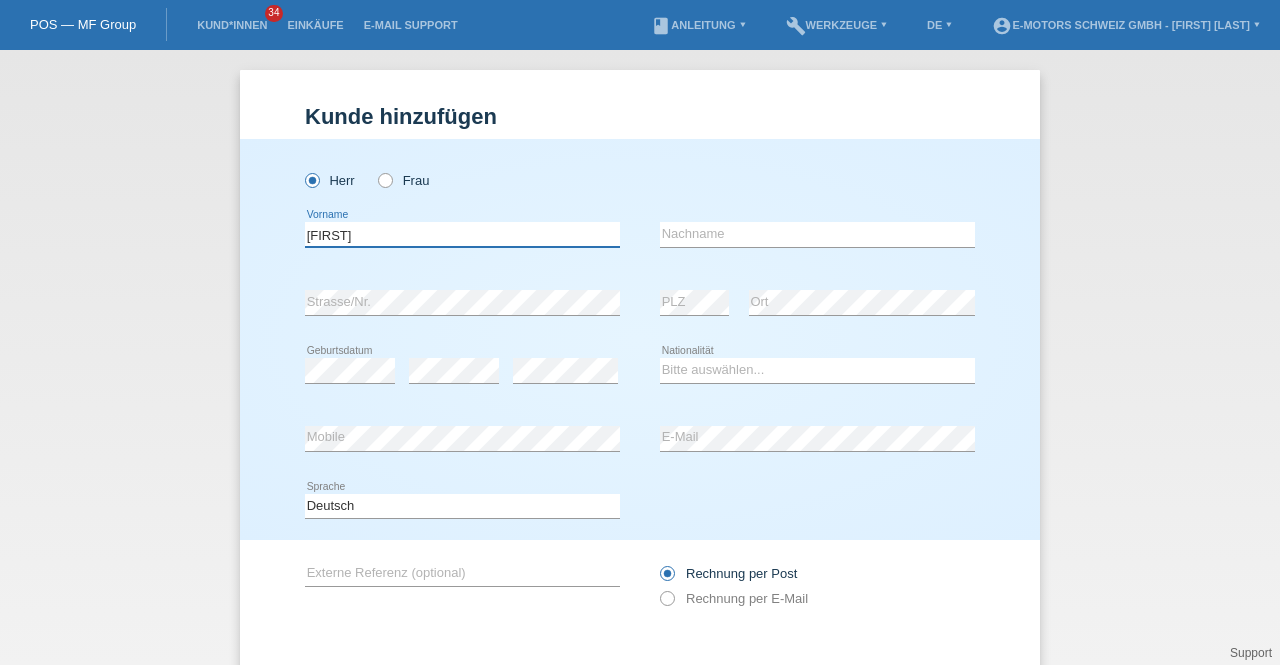 type on "[LAST]" 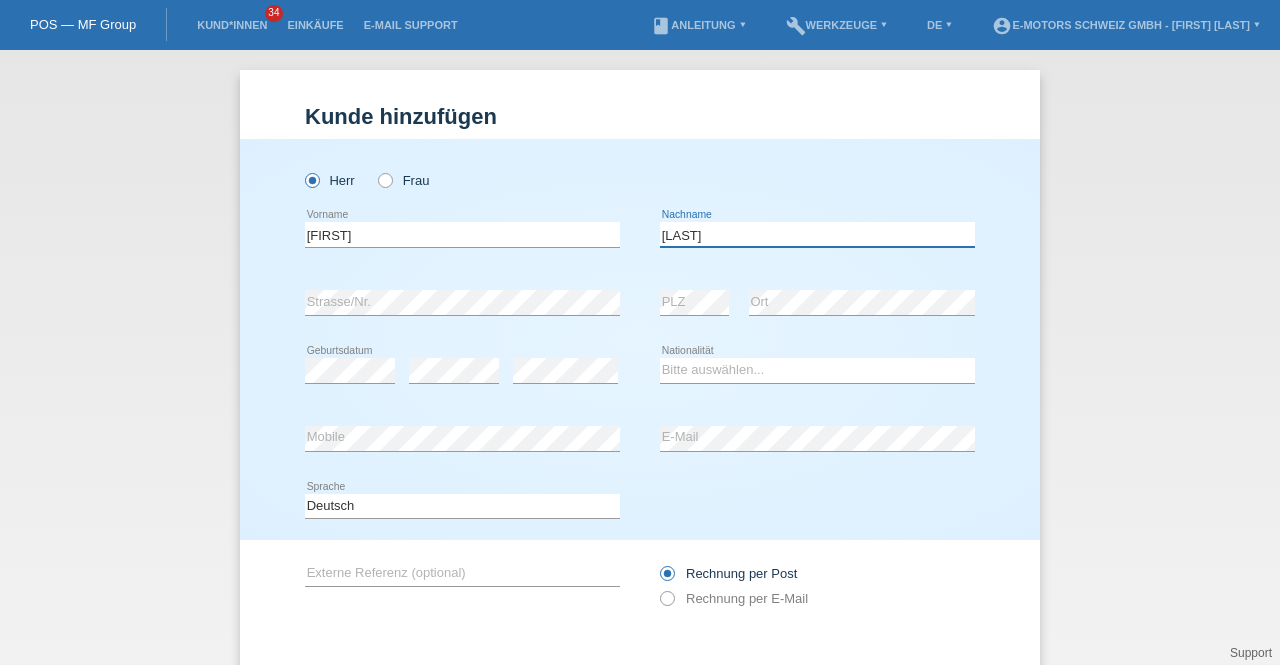 type on "[LAST]" 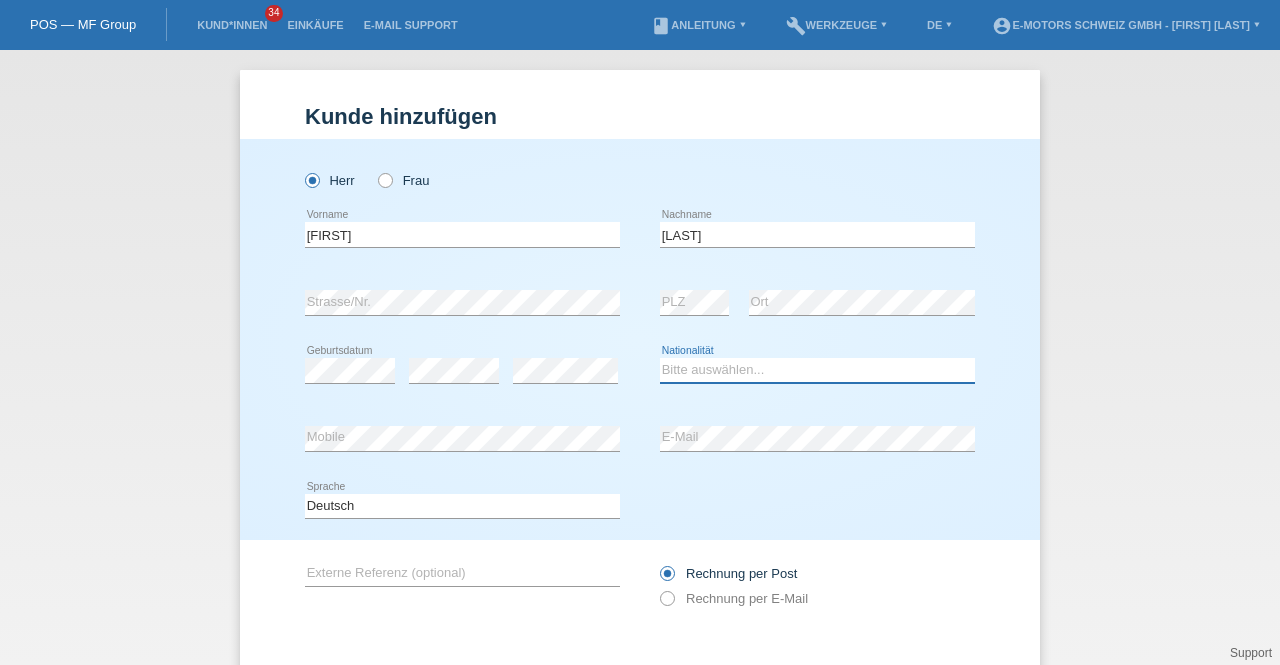 click on "Bitte auswählen...
Schweiz
Deutschland
Liechtenstein
Österreich
------------
Afghanistan
Ägypten
Åland
Albanien
Algerien" at bounding box center [817, 370] 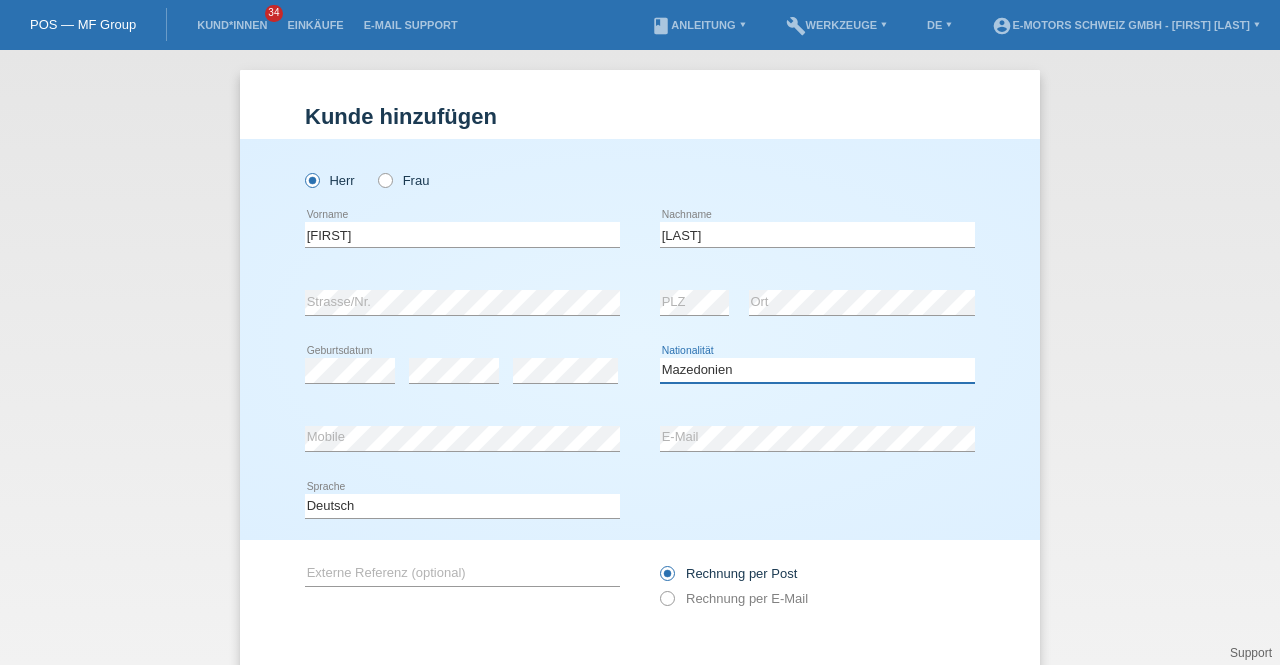 click on "Bitte auswählen...
Schweiz
Deutschland
Liechtenstein
Österreich
------------
Afghanistan
Ägypten
Åland
Albanien
Algerien" at bounding box center (817, 370) 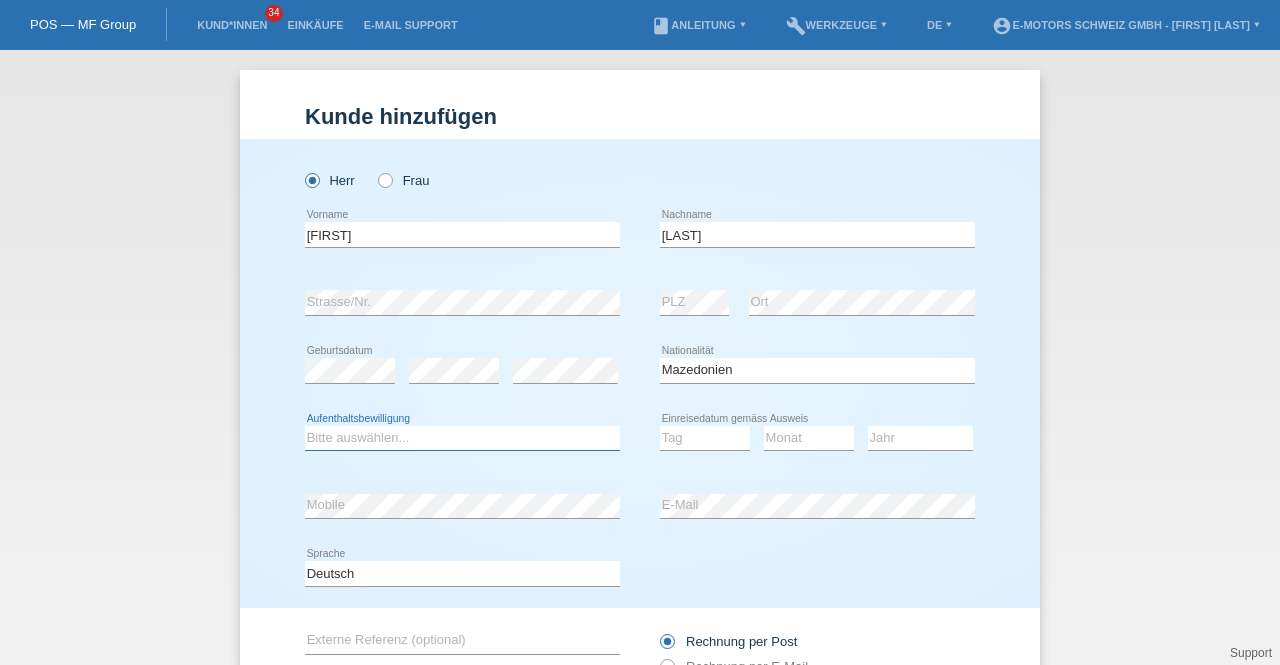 click on "Bitte auswählen...
C
B
B - Flüchtlingsstatus
Andere" at bounding box center (462, 438) 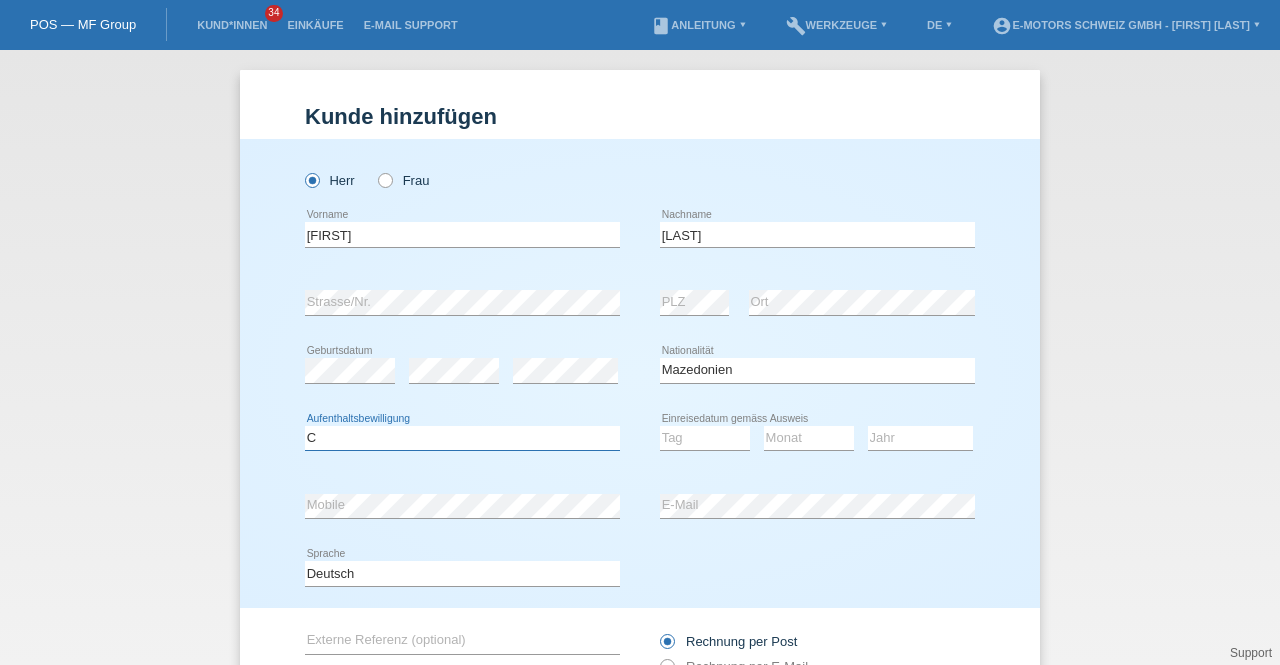 click on "Bitte auswählen...
C
B
B - Flüchtlingsstatus
Andere" at bounding box center [462, 438] 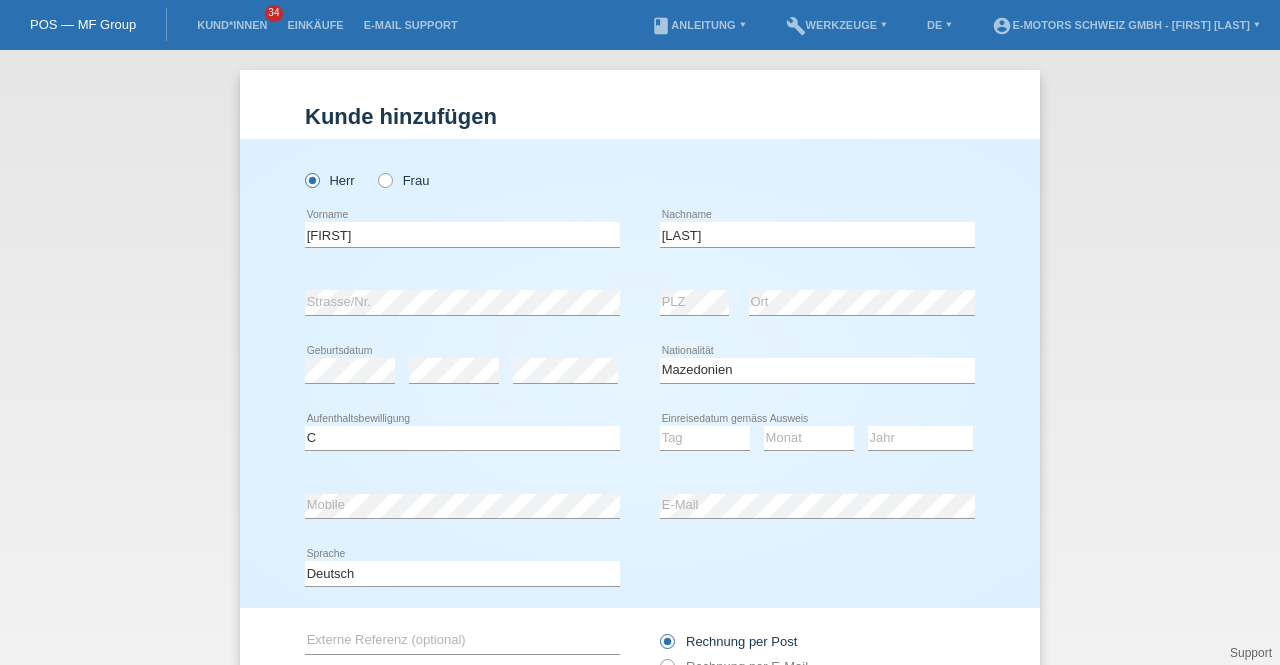 click on "error
Mobile" at bounding box center [462, 506] 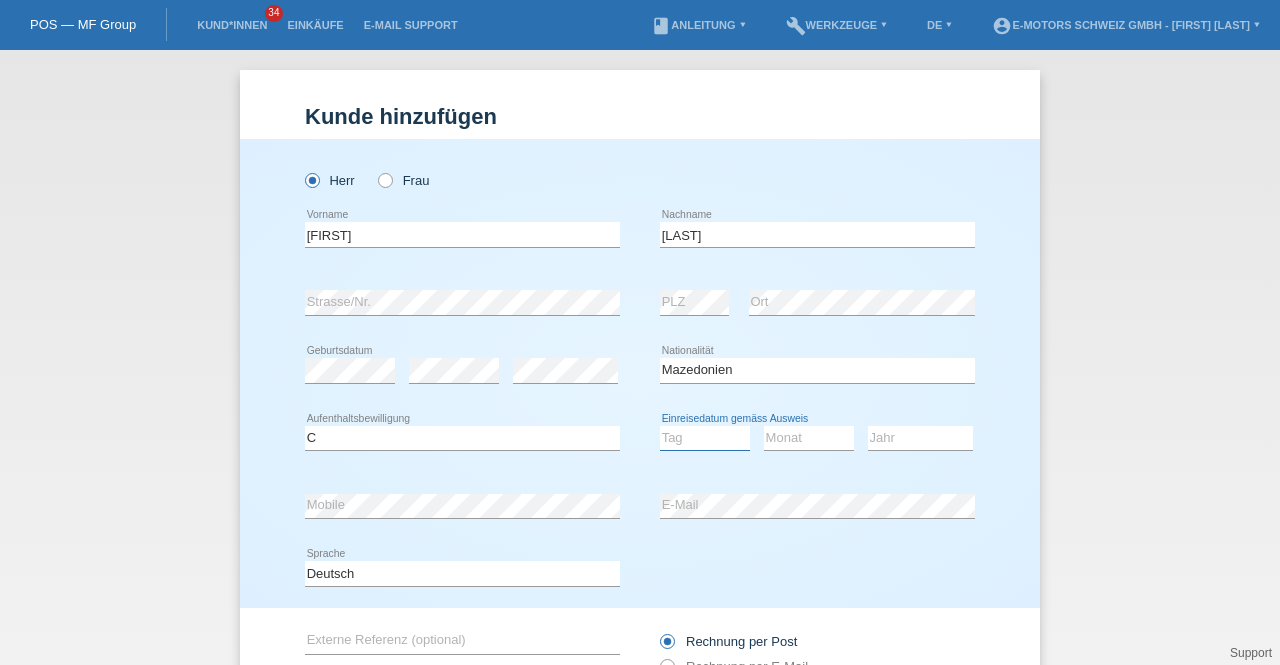 click on "Tag
01
02
03
04
05
06
07
08
09
10 11" at bounding box center (705, 438) 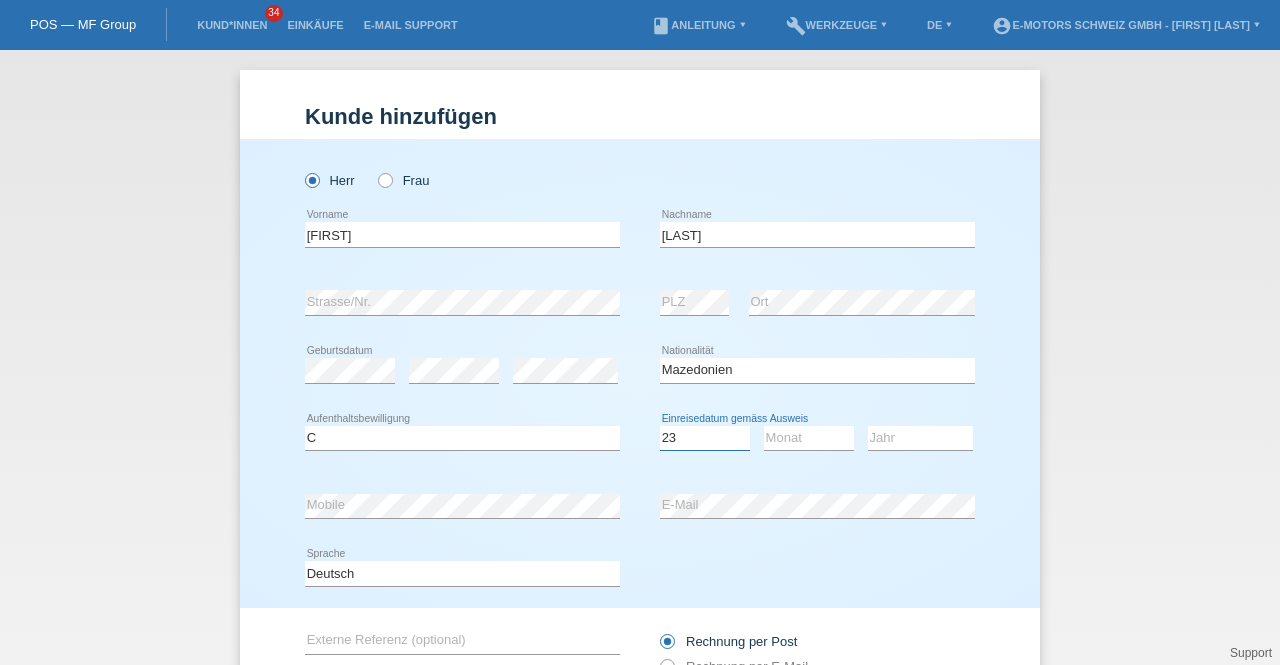 click on "Tag
01
02
03
04
05
06
07
08
09
10 11" at bounding box center [705, 438] 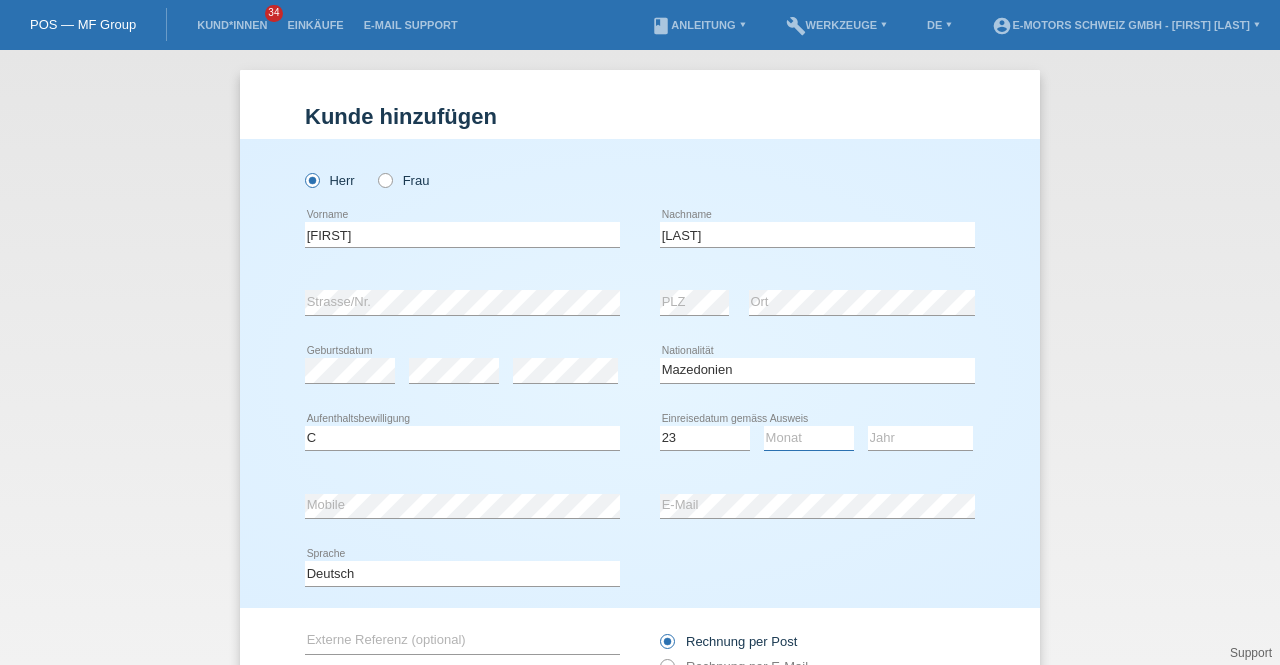 click on "Monat
01
02
03
04
05
06
07
08
09
10 11" at bounding box center [809, 438] 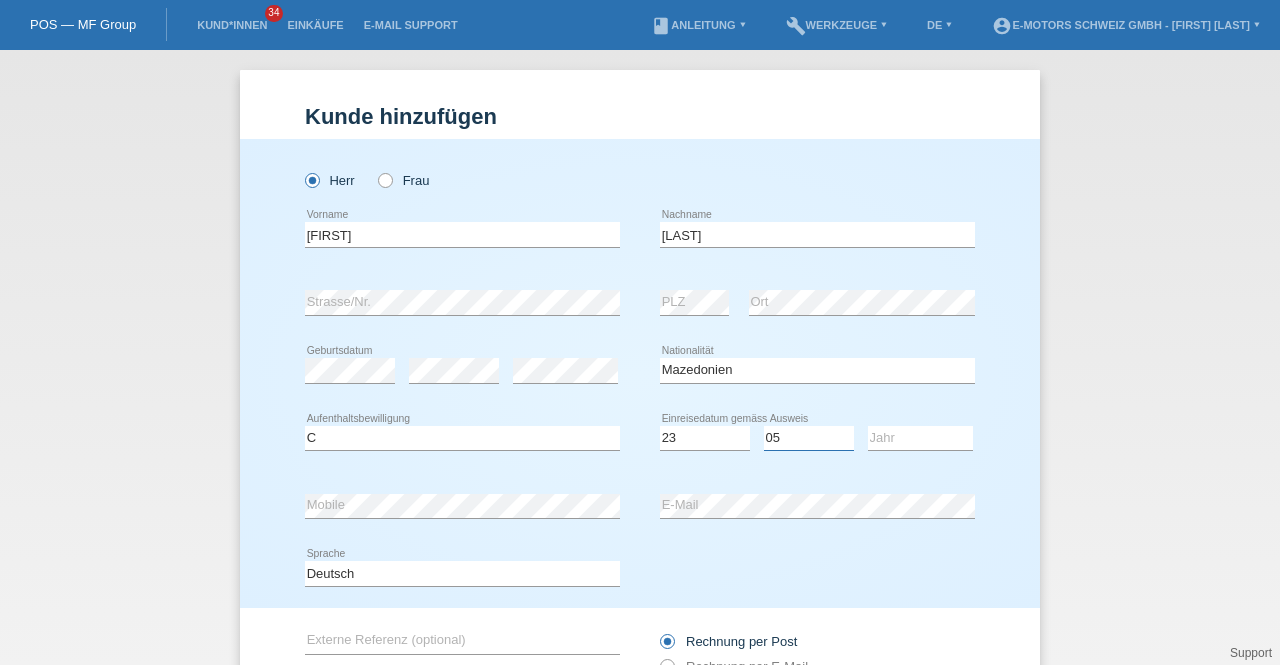 click on "Monat
01
02
03
04
05
06
07
08
09
10 11" at bounding box center (809, 438) 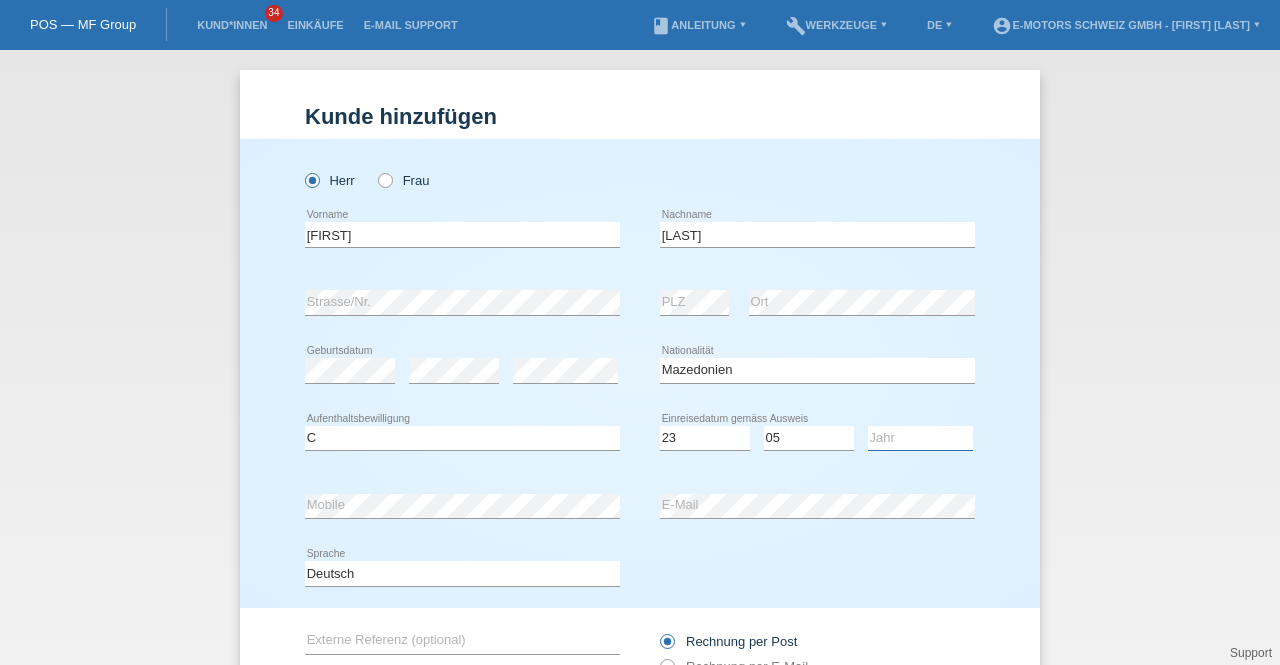 click on "Jahr
2025
2024
2023
2022
2021
2020
2019
2018
2017 2016 2015 2014 2013 2012 2011 2010 2009 2008 2007 2006 2005 2004 2003 2002 2001" at bounding box center [920, 438] 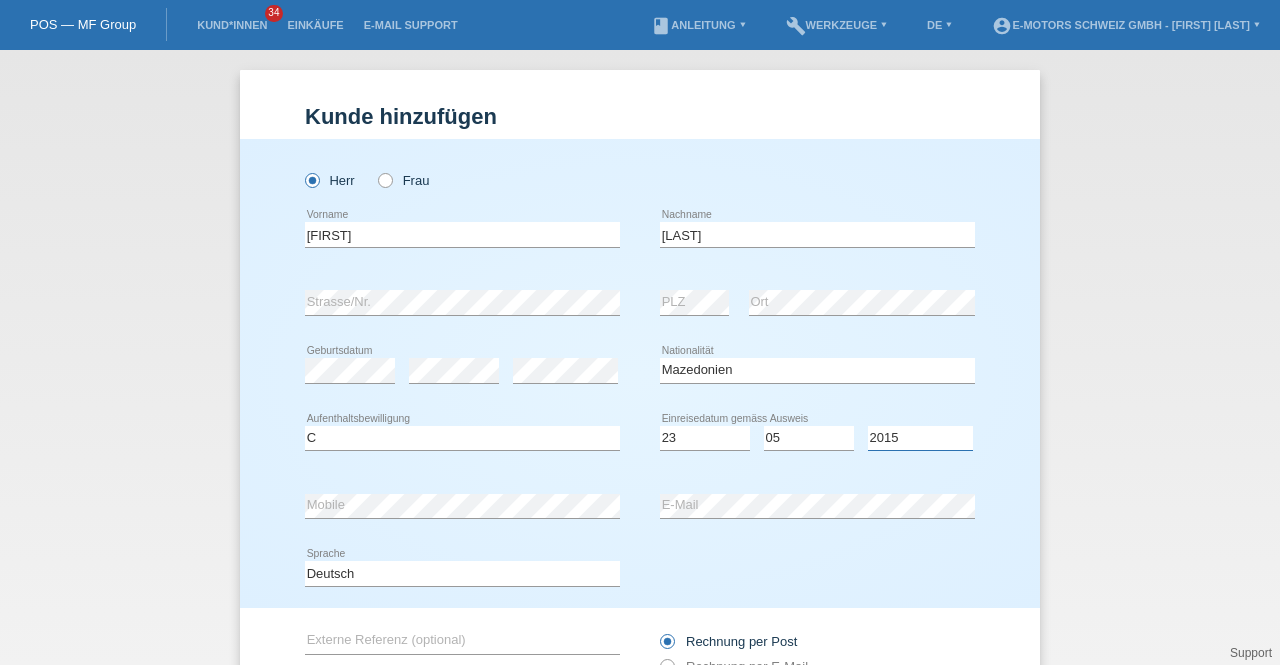 click on "Jahr
2025
2024
2023
2022
2021
2020
2019
2018
2017 2016 2015 2014 2013 2012 2011 2010 2009 2008 2007 2006 2005 2004 2003 2002 2001" at bounding box center [920, 438] 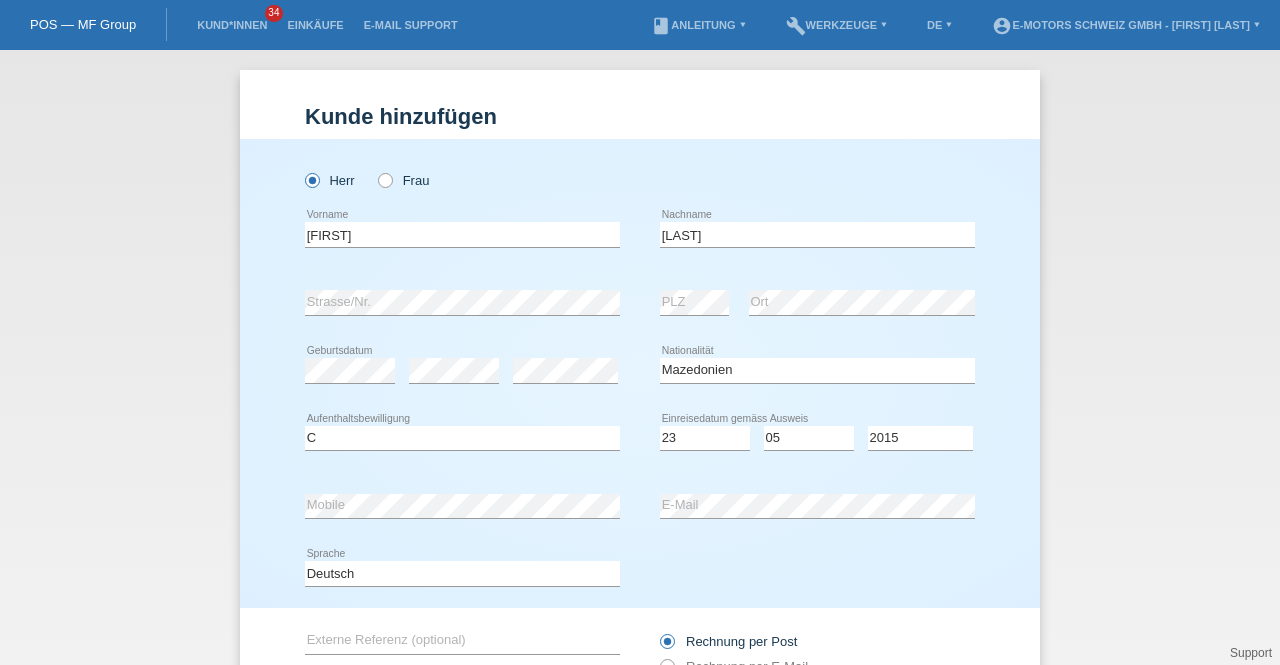 click on "error
E-Mail" at bounding box center [817, 506] 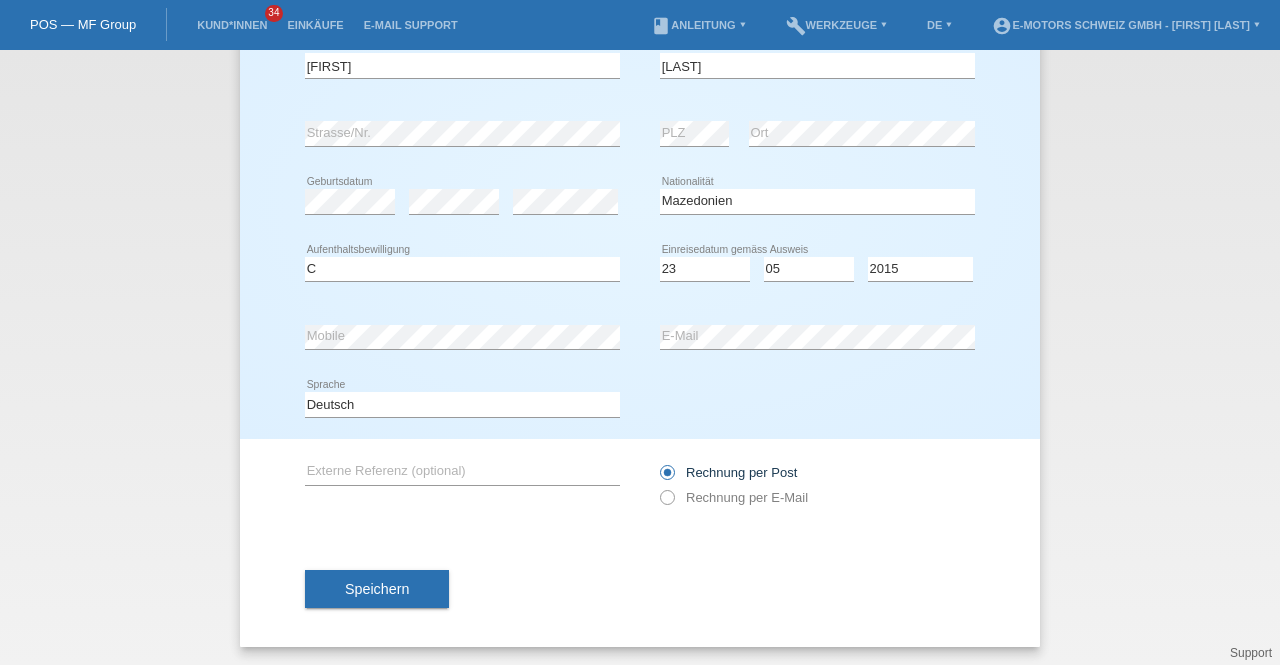 scroll, scrollTop: 0, scrollLeft: 0, axis: both 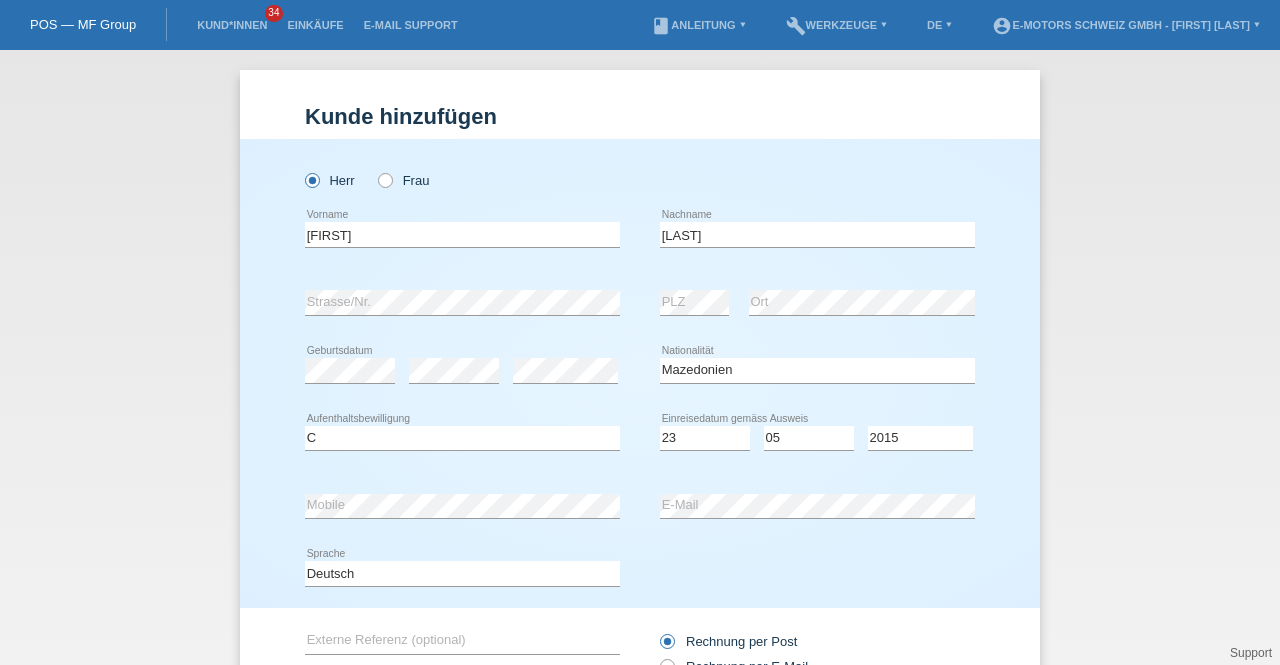 click on "Burim
error
Vorname
Ibrahimi
error
Nachname" at bounding box center [640, 235] 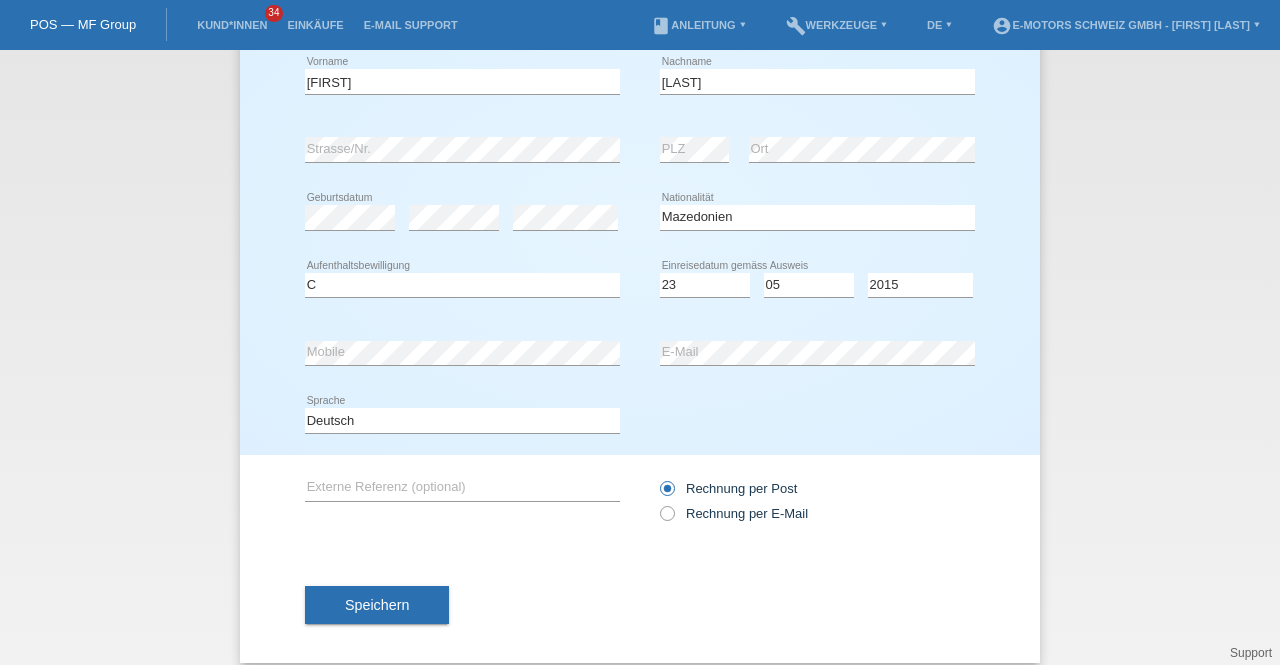 scroll, scrollTop: 155, scrollLeft: 0, axis: vertical 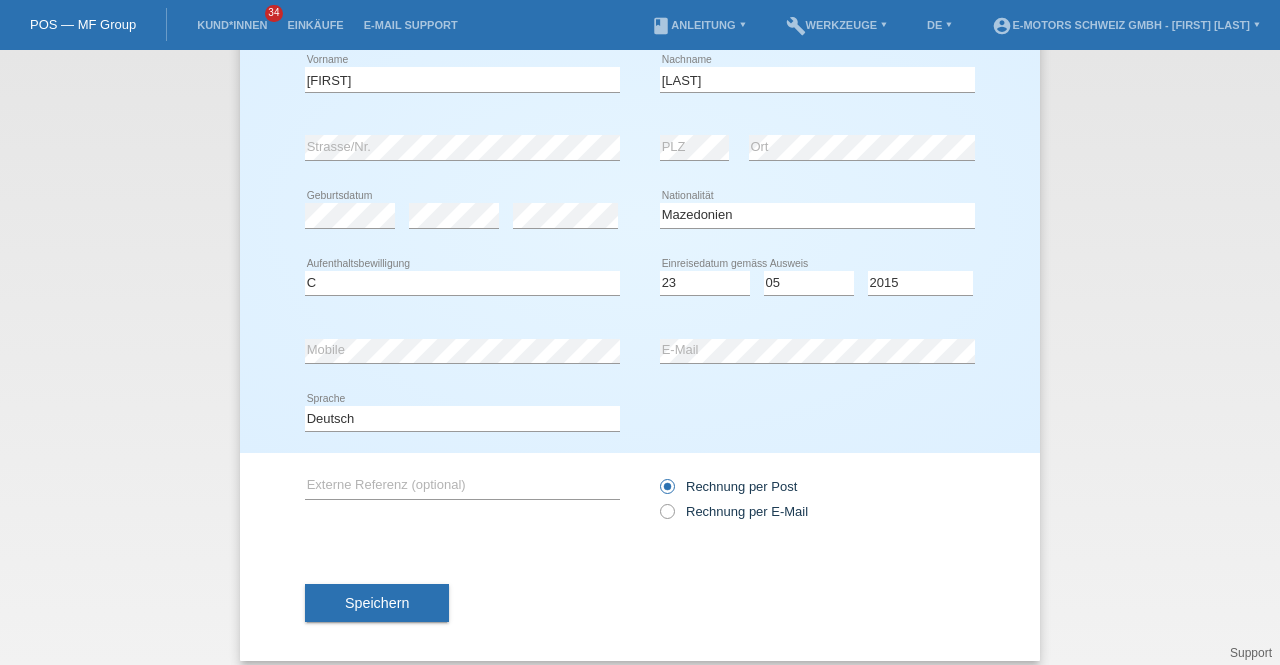 click on "Deutsch
Français
Italiano
English
error
Sprache" at bounding box center (462, 419) 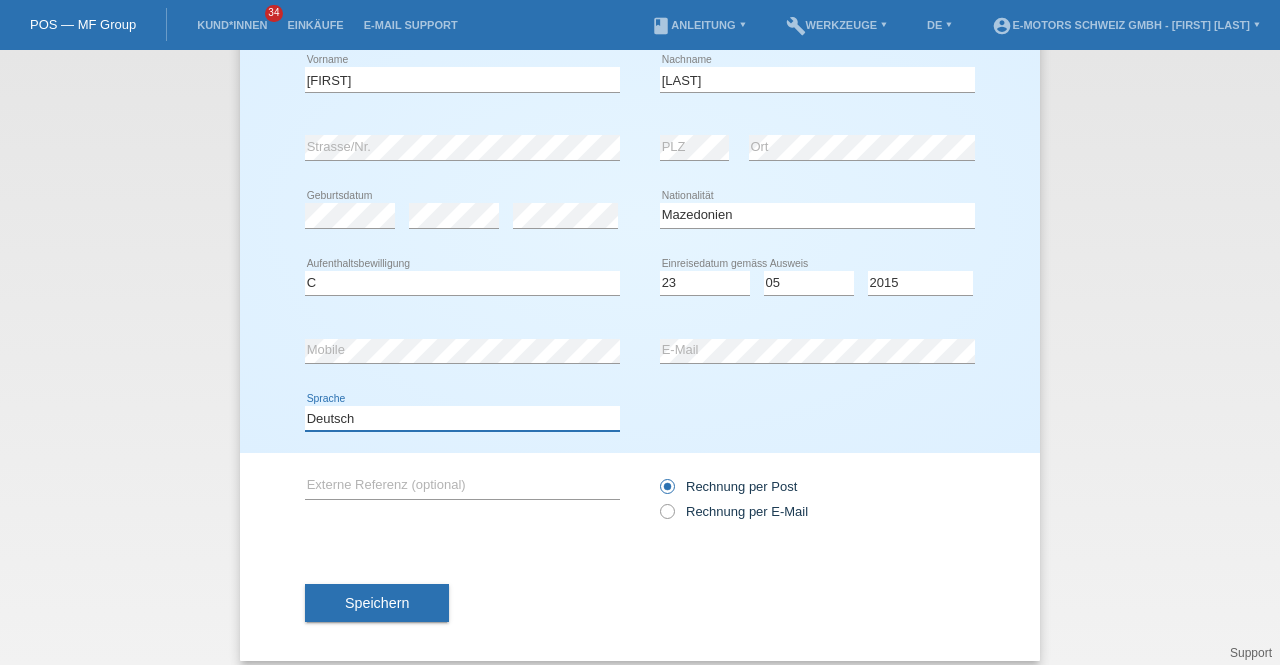 click on "Deutsch
Français
Italiano
English" at bounding box center [462, 418] 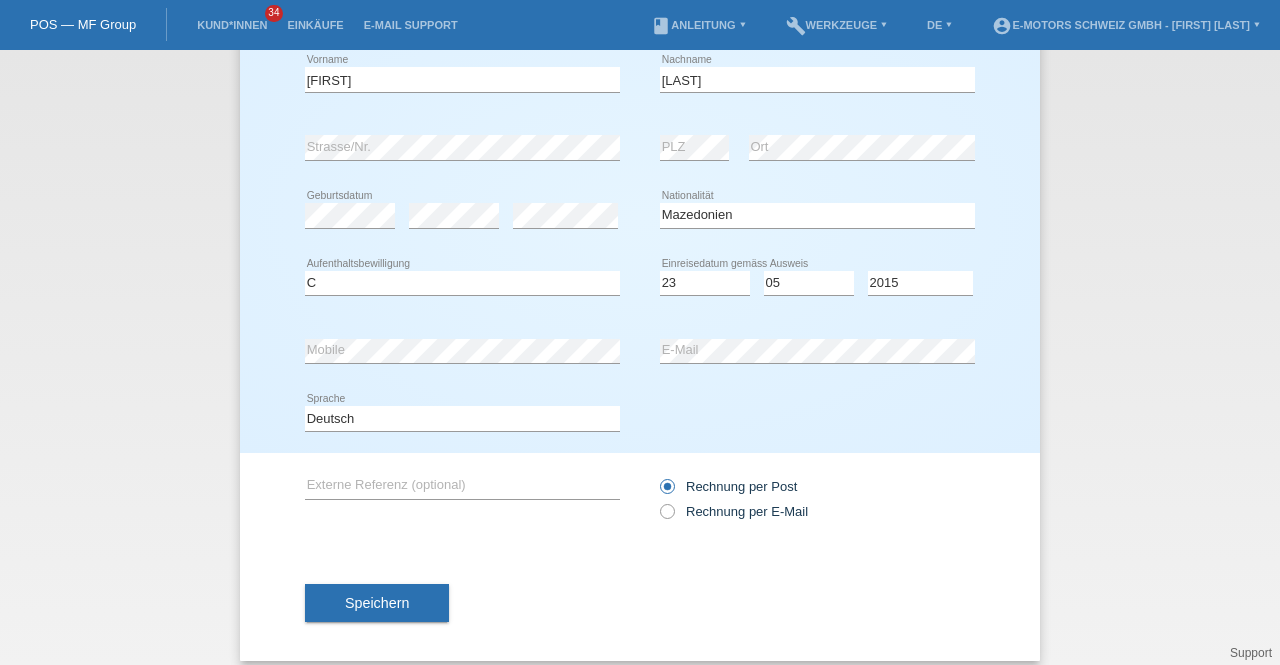 click on "Speichern" at bounding box center (640, 603) 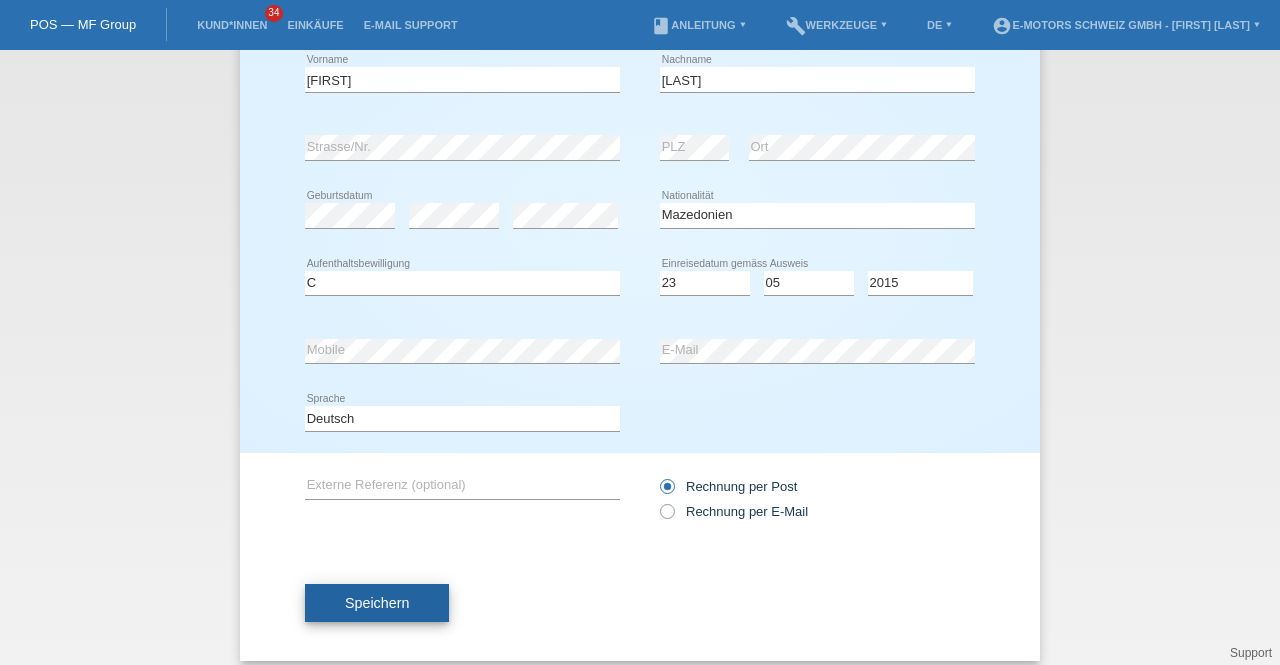 click on "Speichern" at bounding box center (377, 603) 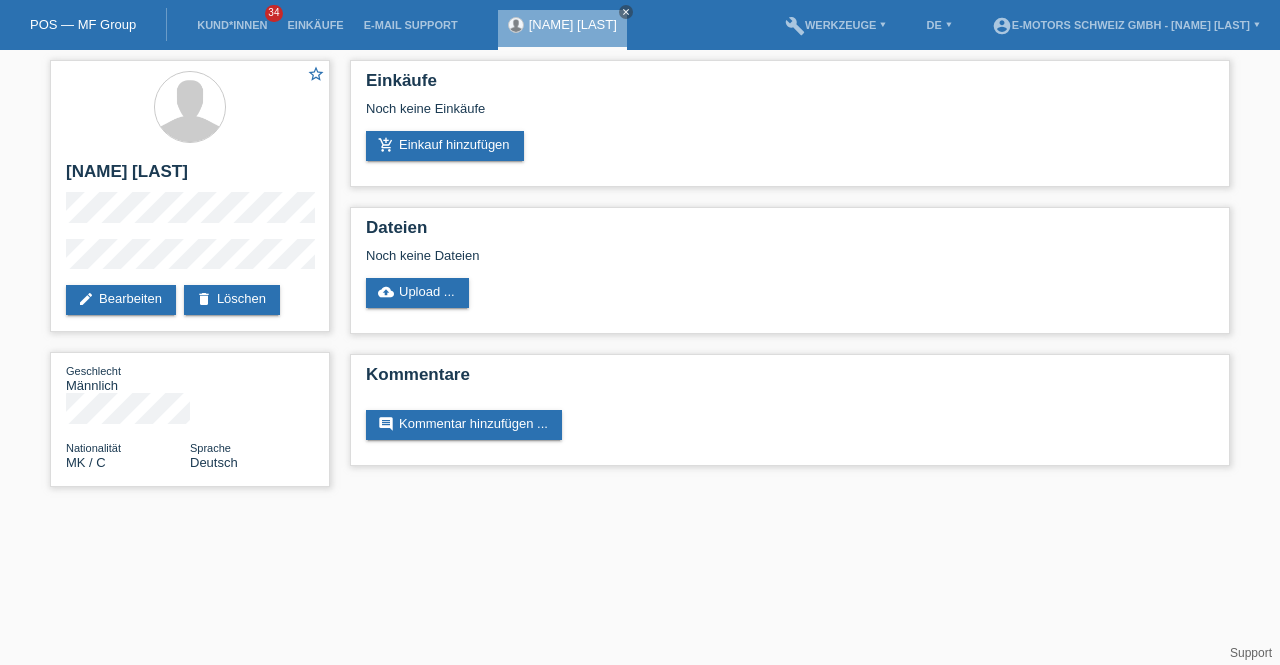 scroll, scrollTop: 0, scrollLeft: 0, axis: both 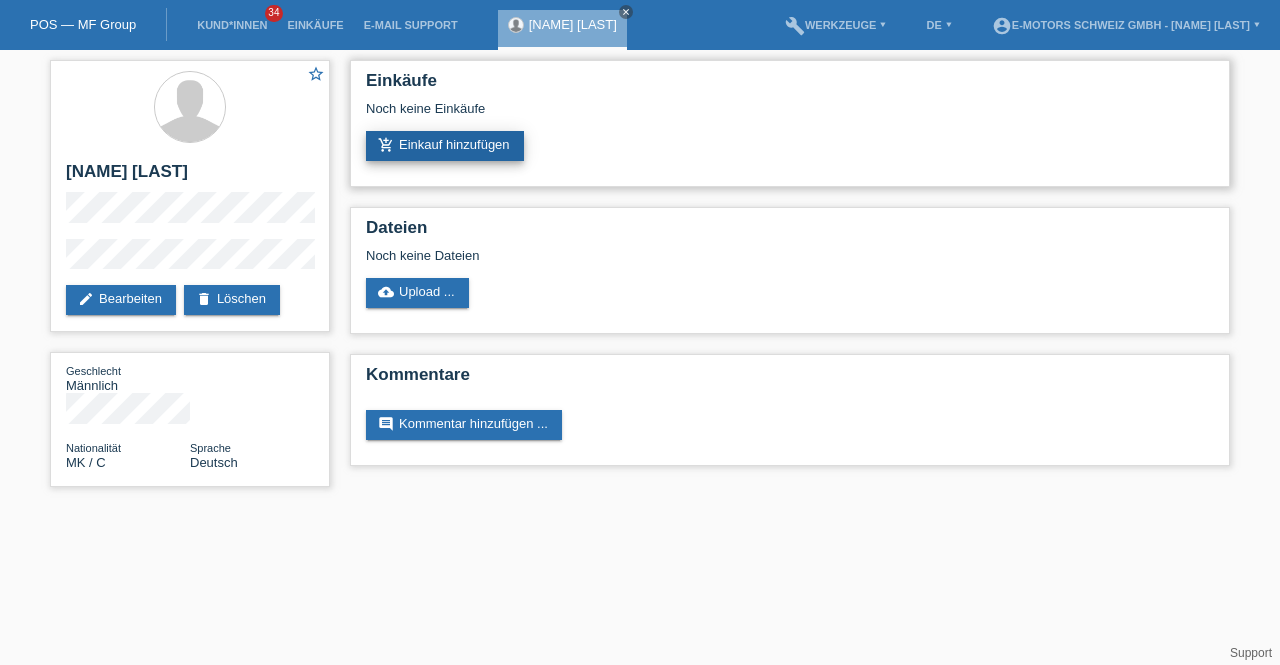 click on "add_shopping_cart  Einkauf hinzufügen" at bounding box center [445, 146] 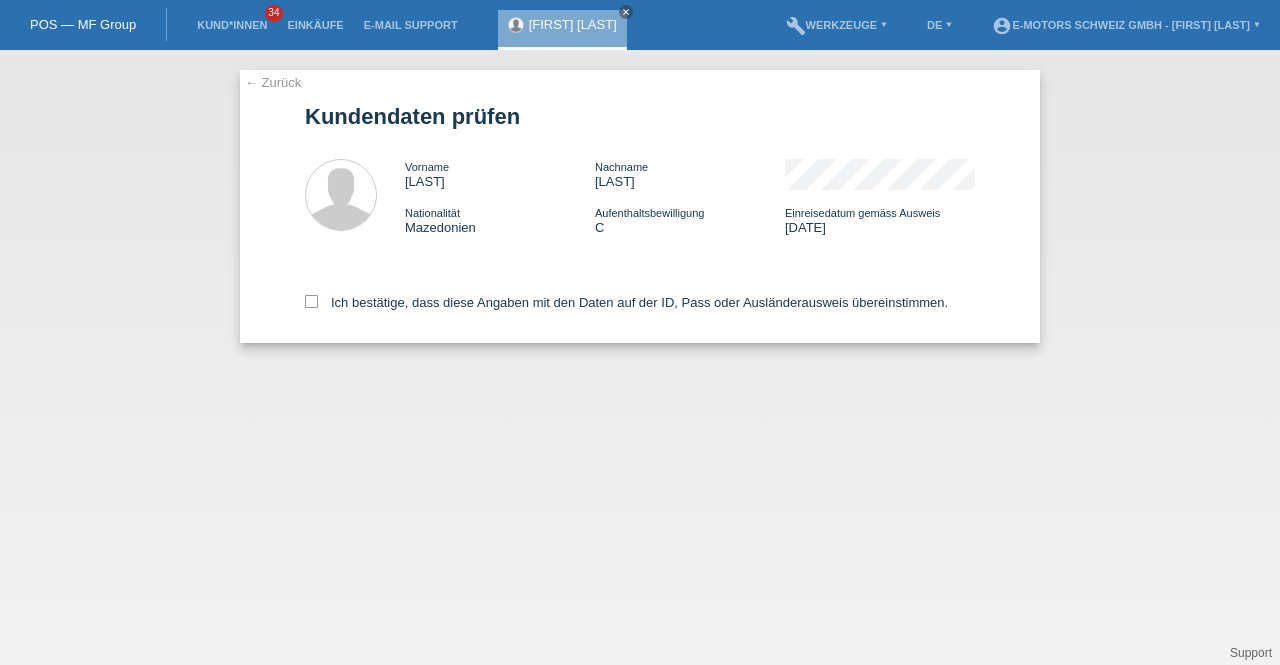 scroll, scrollTop: 0, scrollLeft: 0, axis: both 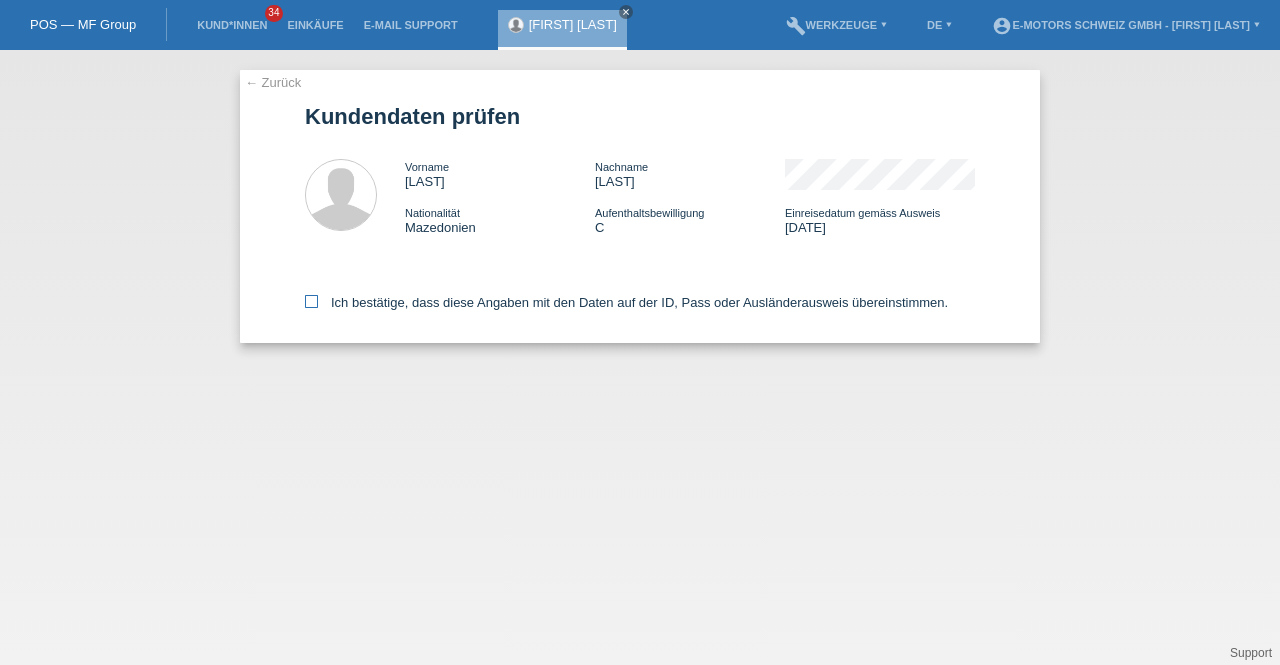 click on "Ich bestätige, dass diese Angaben mit den Daten auf der ID, Pass oder Ausländerausweis übereinstimmen." at bounding box center [626, 302] 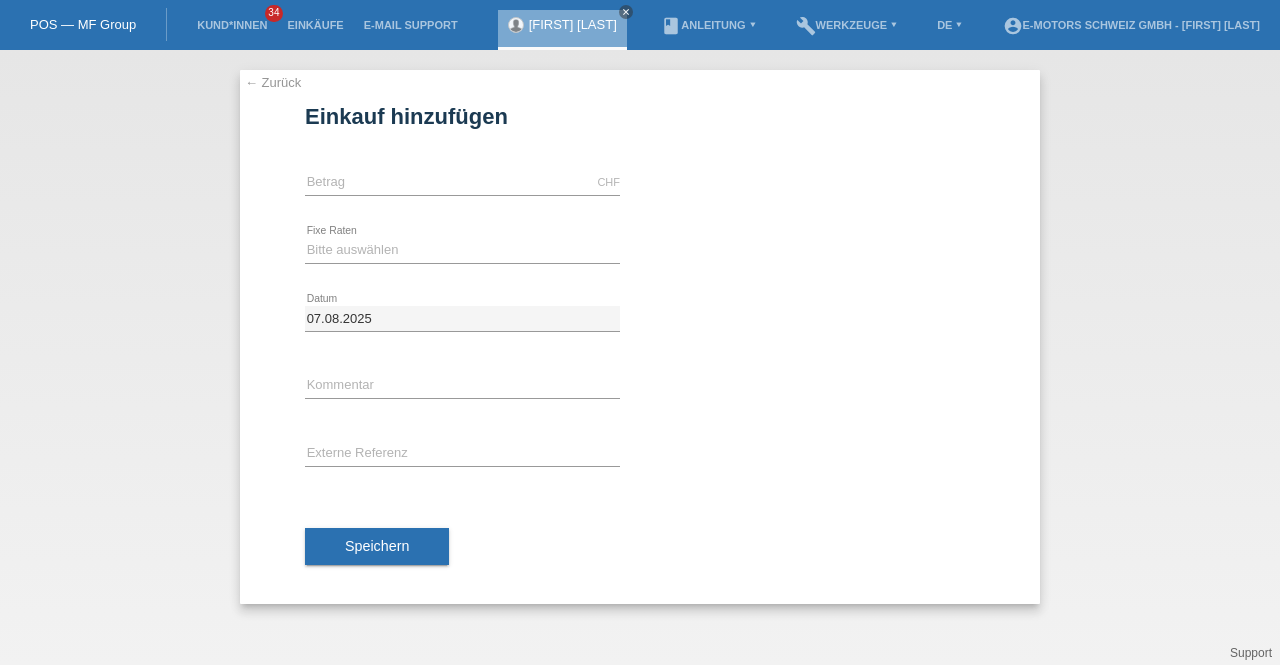 scroll, scrollTop: 0, scrollLeft: 0, axis: both 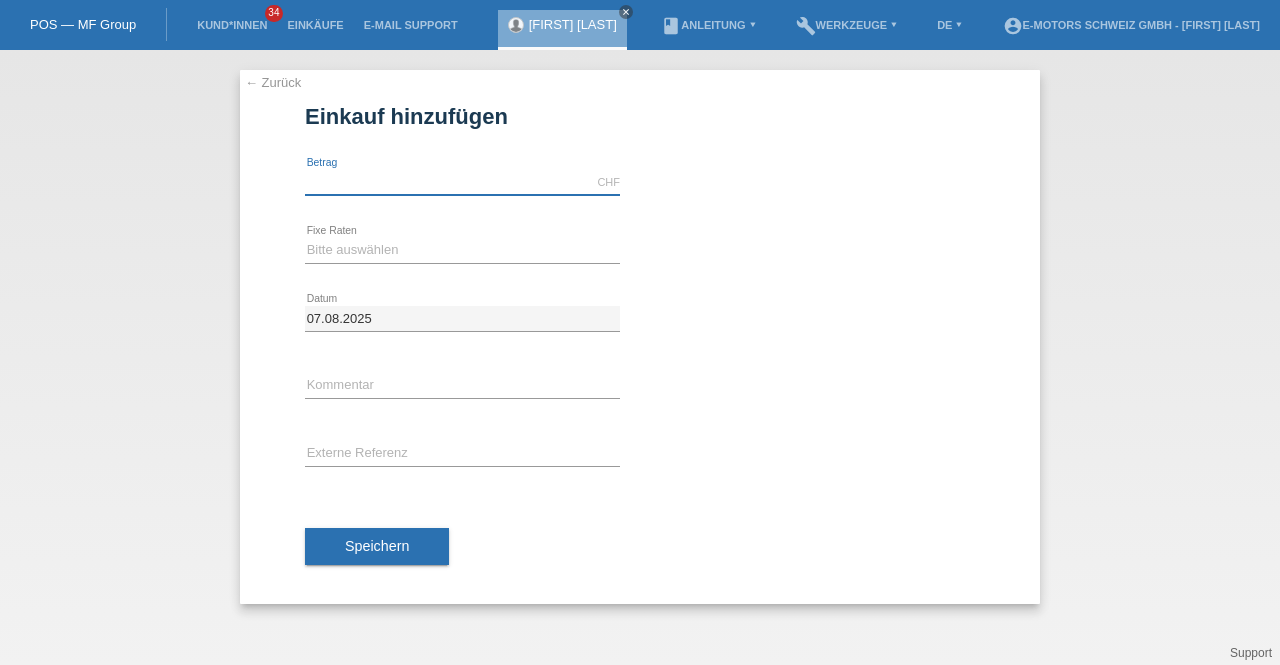 click at bounding box center [462, 182] 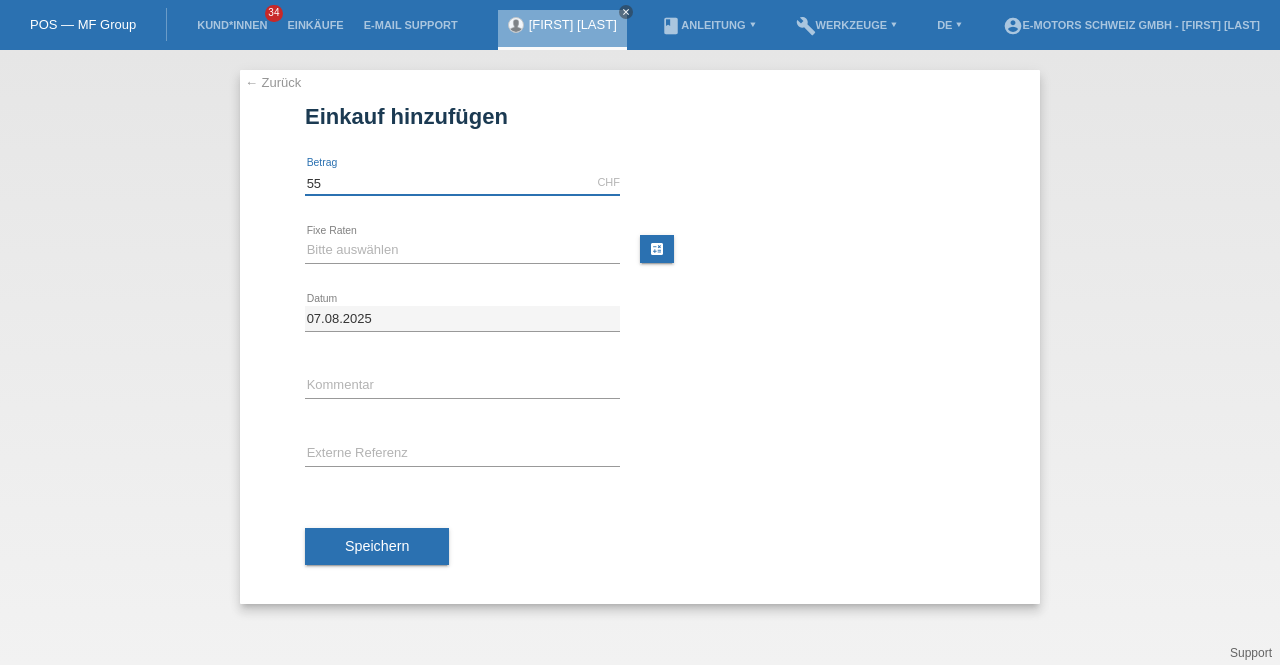 type on "5" 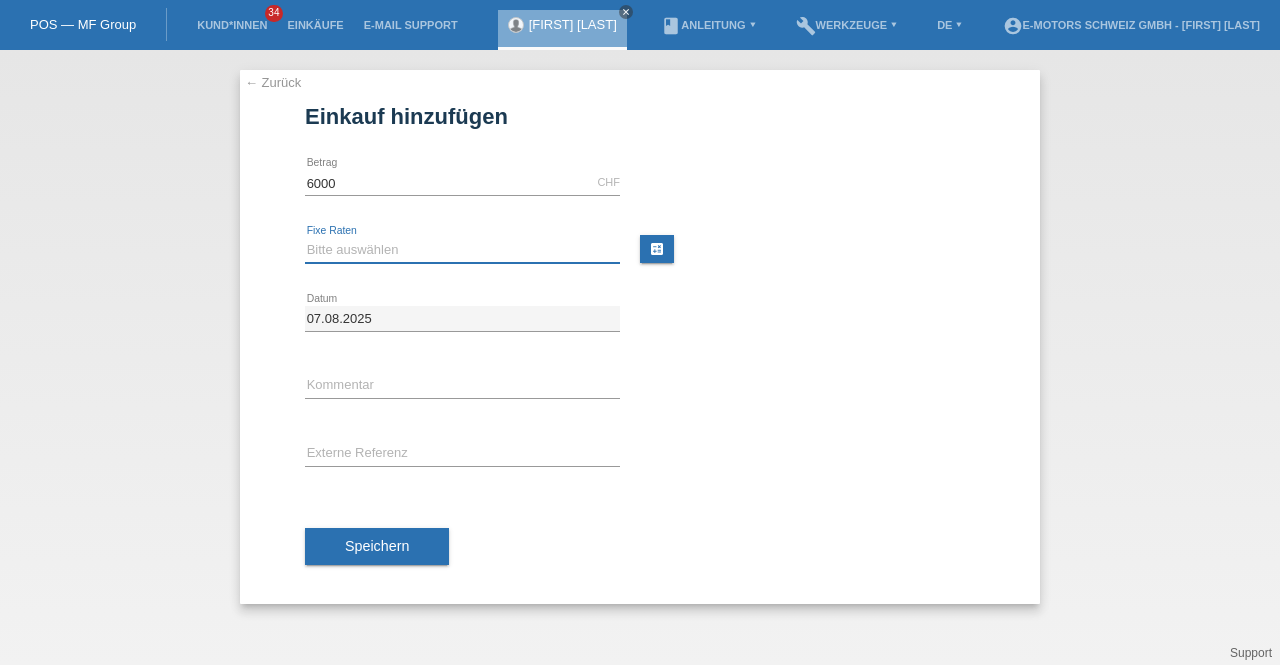 type on "6000.00" 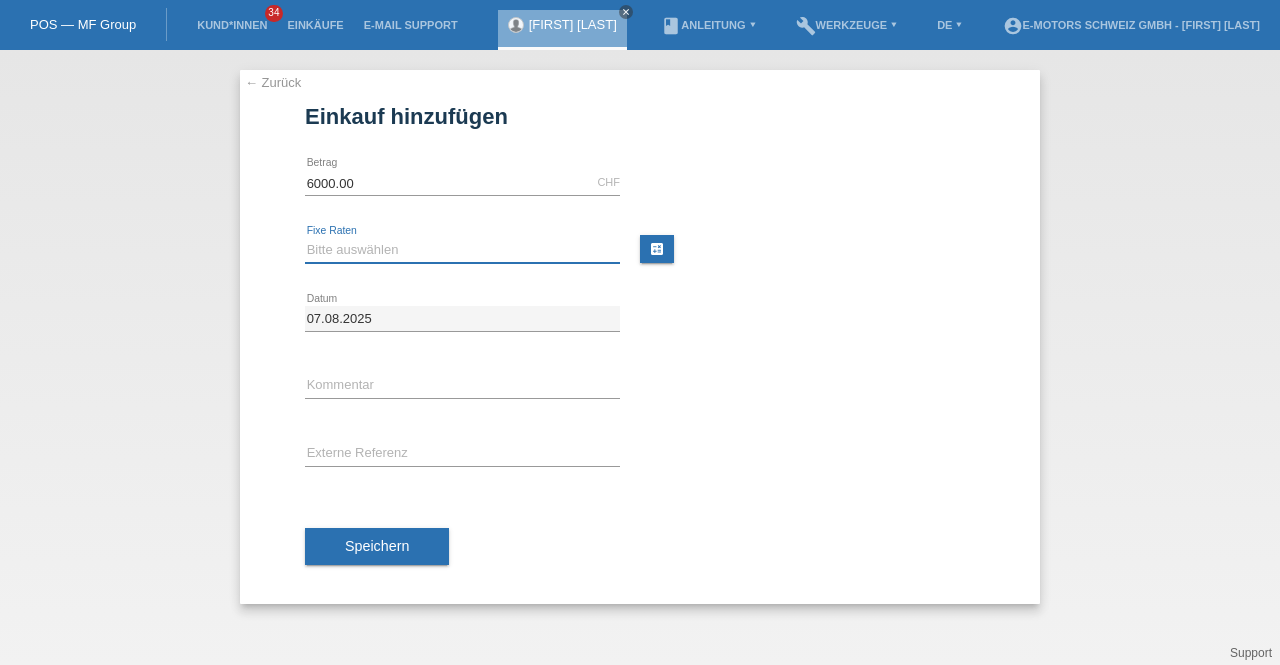 click on "Bitte auswählen
12 Raten
24 Raten
36 Raten
48 Raten" at bounding box center (462, 250) 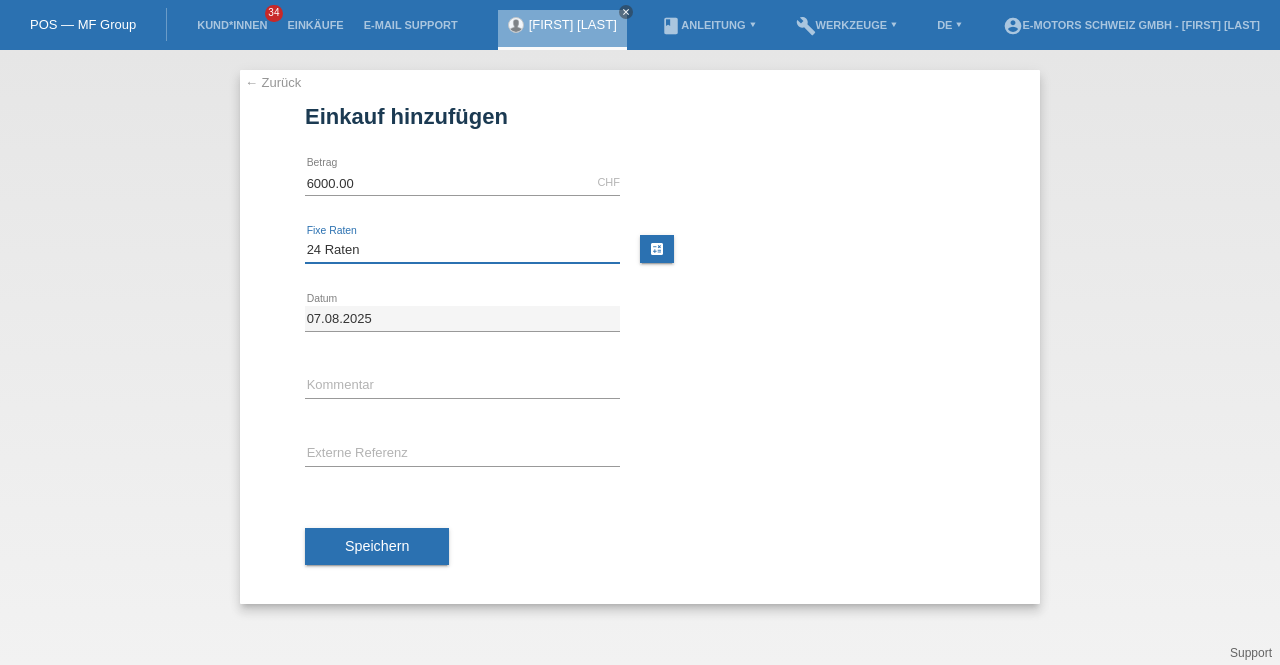 click on "Bitte auswählen
12 Raten
24 Raten
36 Raten
48 Raten" at bounding box center (462, 250) 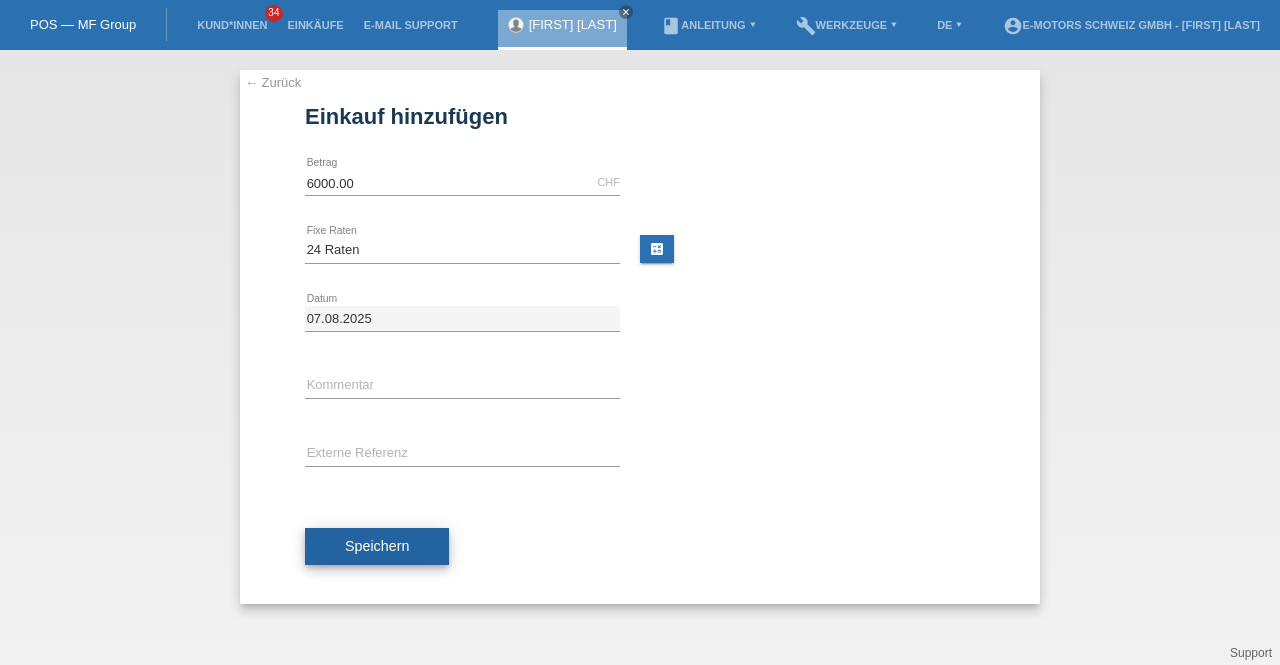 click on "Speichern" at bounding box center [377, 547] 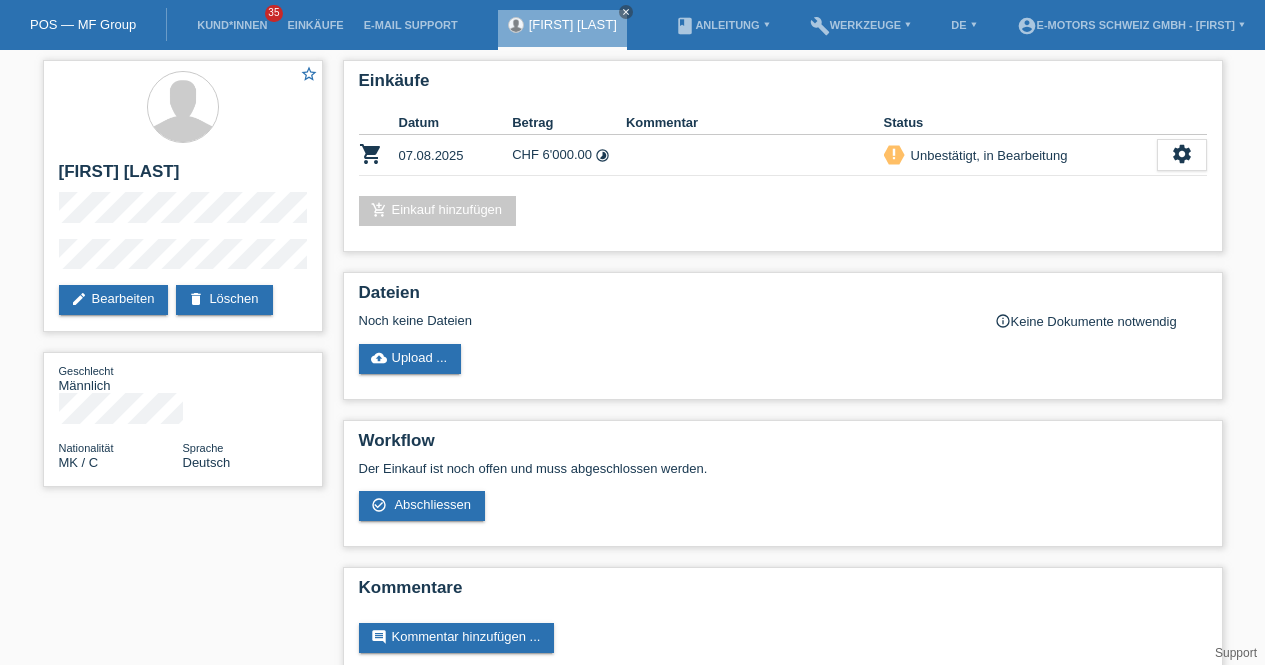 scroll, scrollTop: 0, scrollLeft: 0, axis: both 